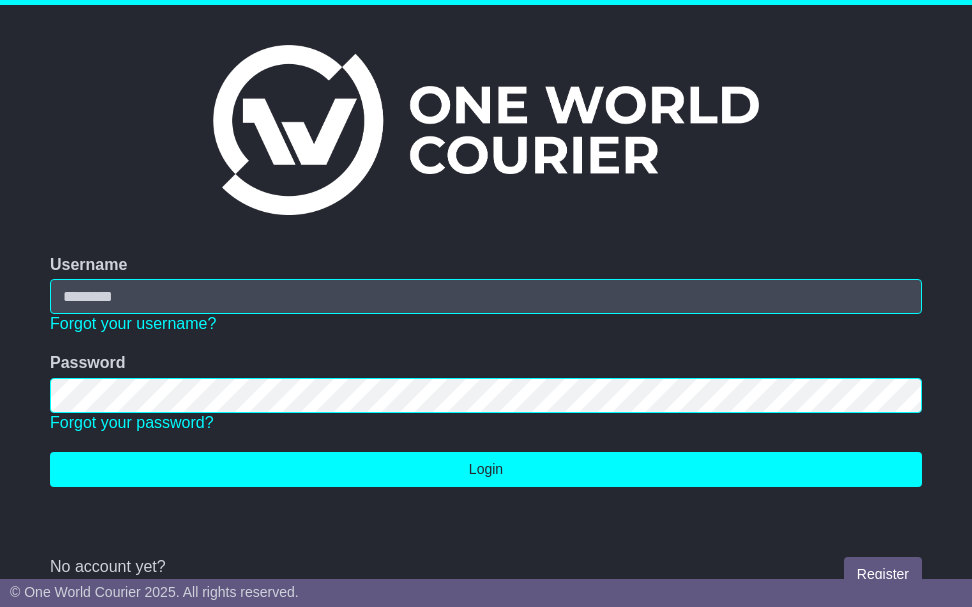 scroll, scrollTop: 0, scrollLeft: 0, axis: both 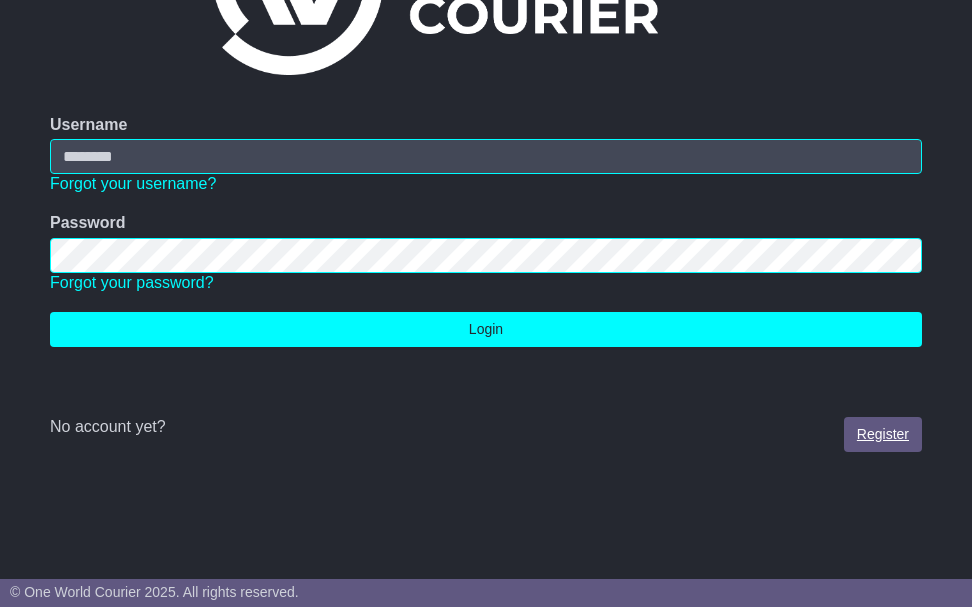 type on "**********" 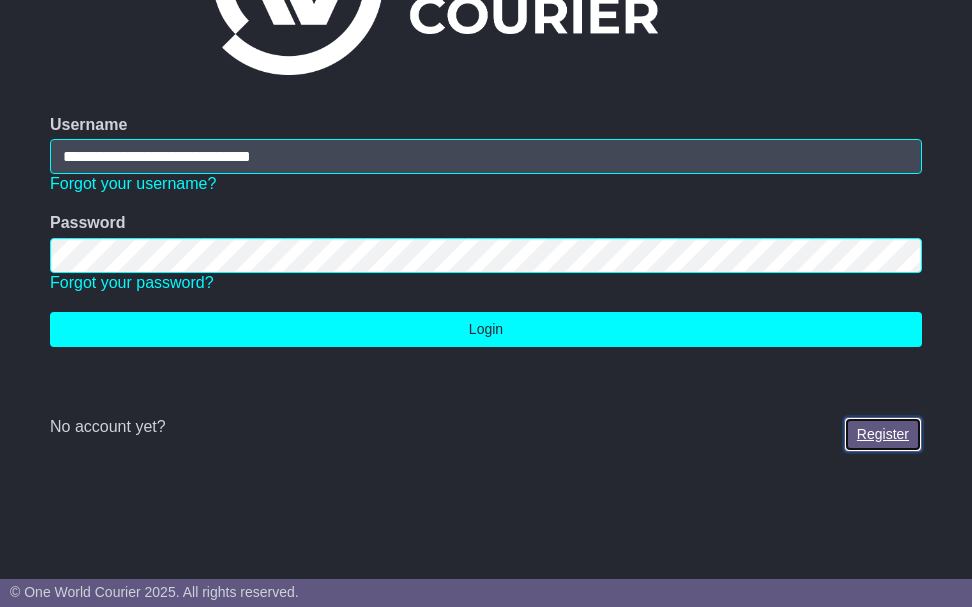 click on "Register" at bounding box center [883, 434] 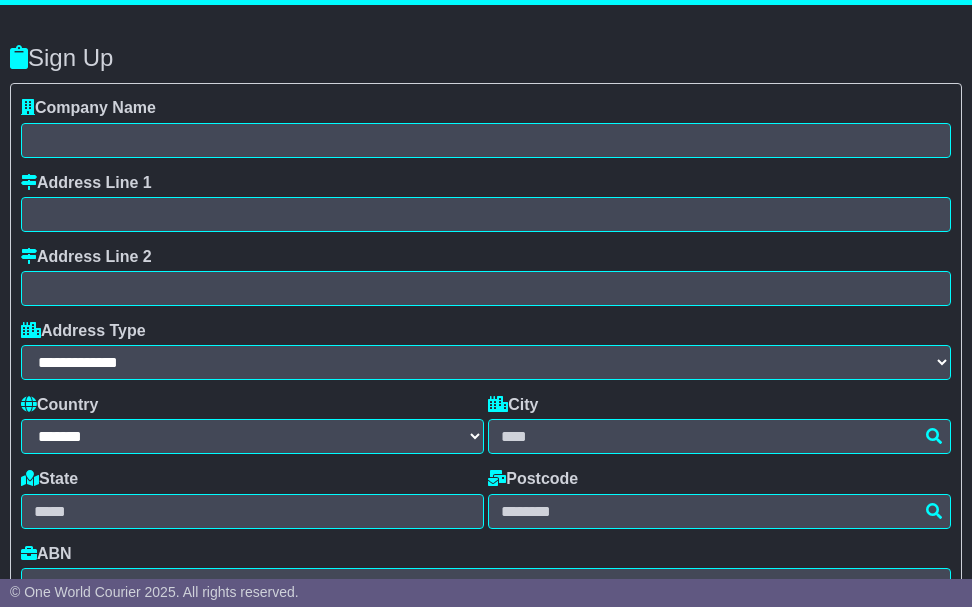 select on "**" 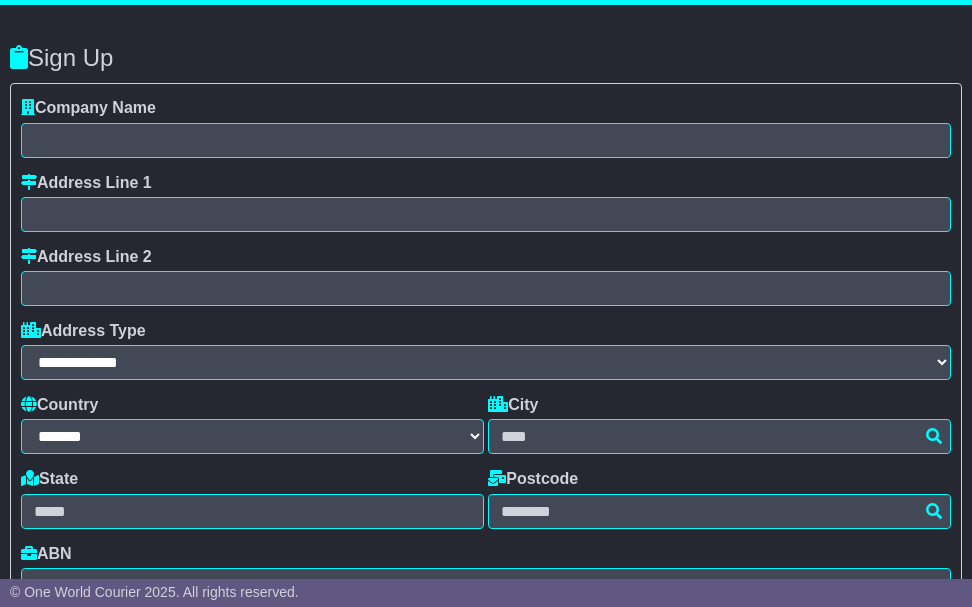 scroll, scrollTop: 0, scrollLeft: 0, axis: both 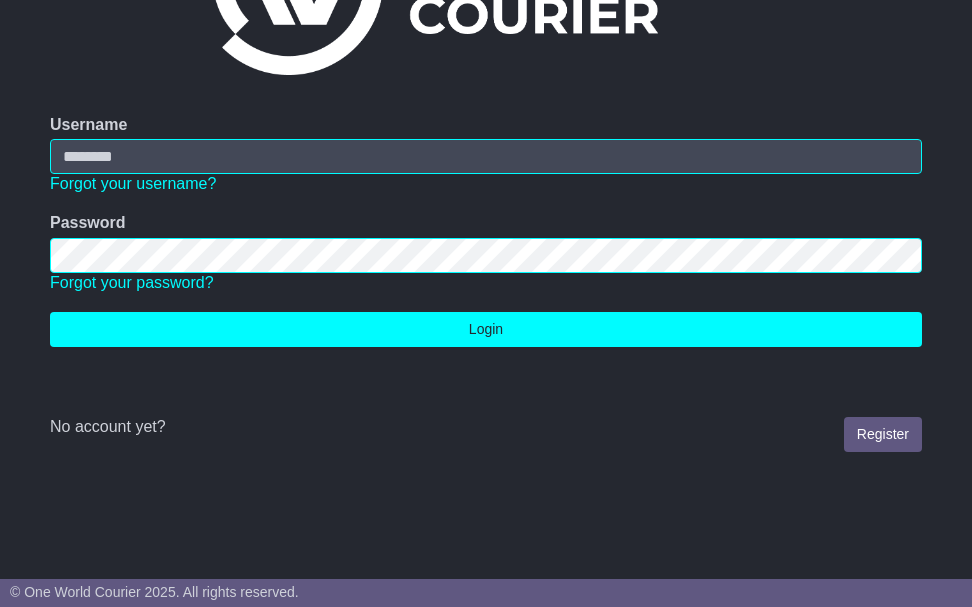 type on "**********" 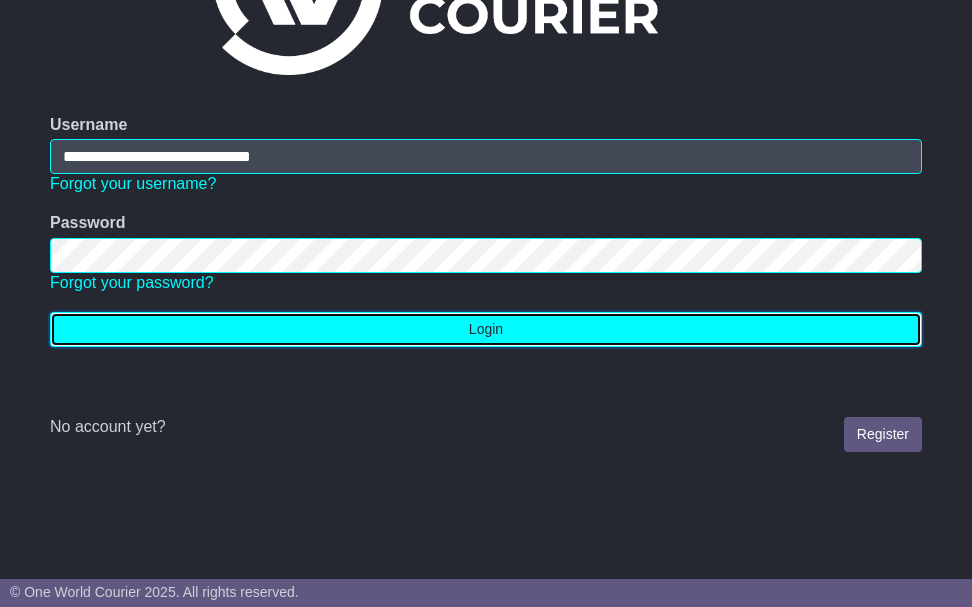 click on "Login" at bounding box center [486, 329] 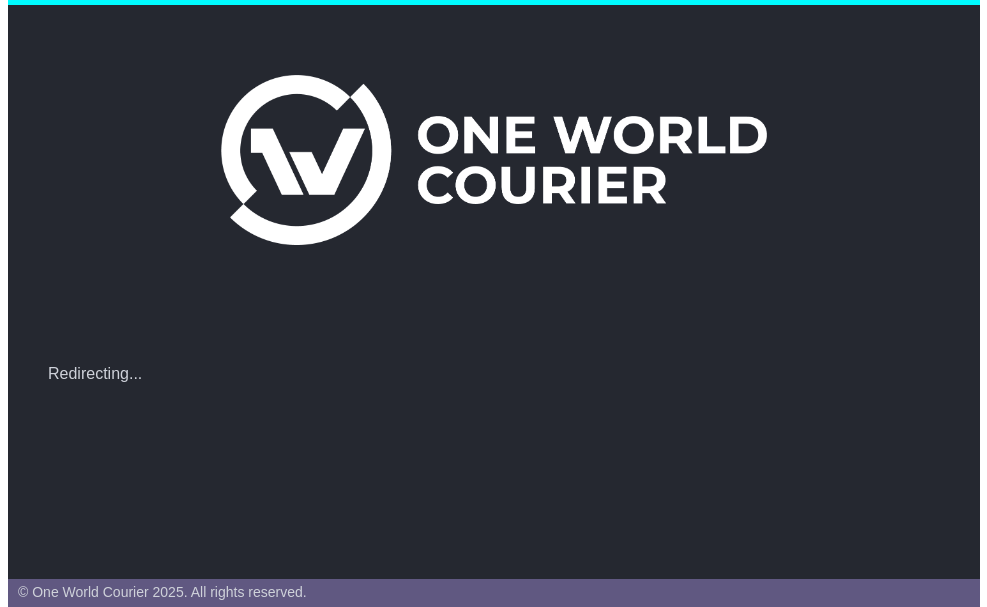 scroll, scrollTop: 0, scrollLeft: 0, axis: both 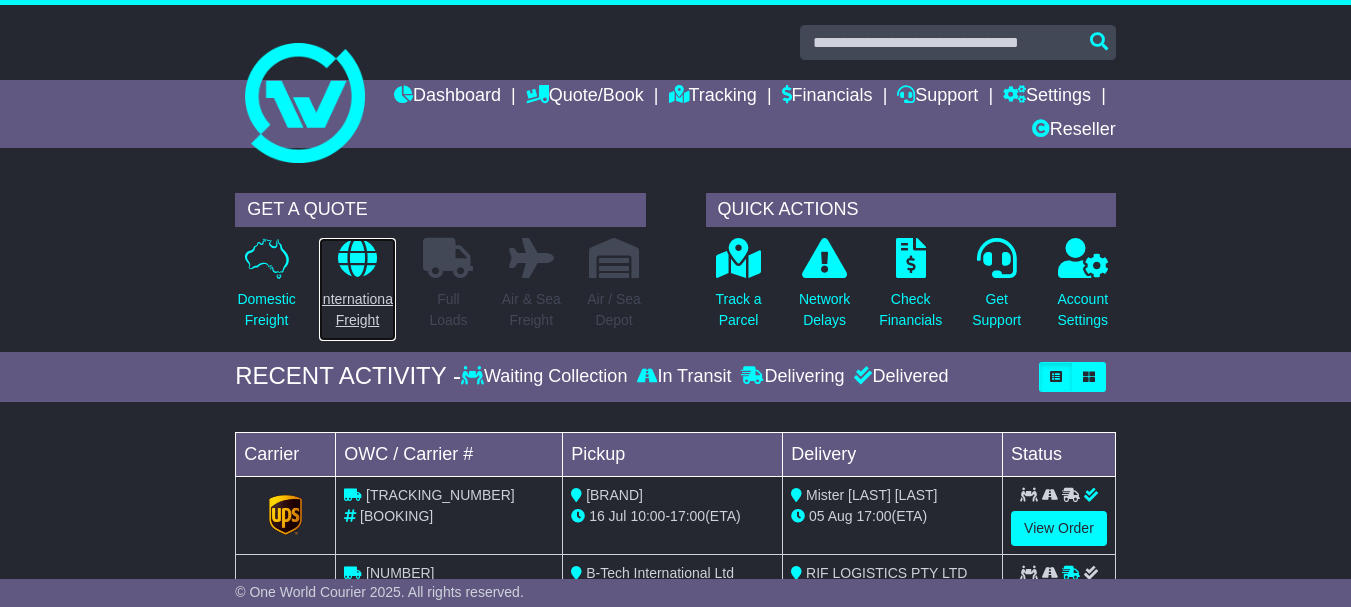 click on "International Freight" at bounding box center [357, 310] 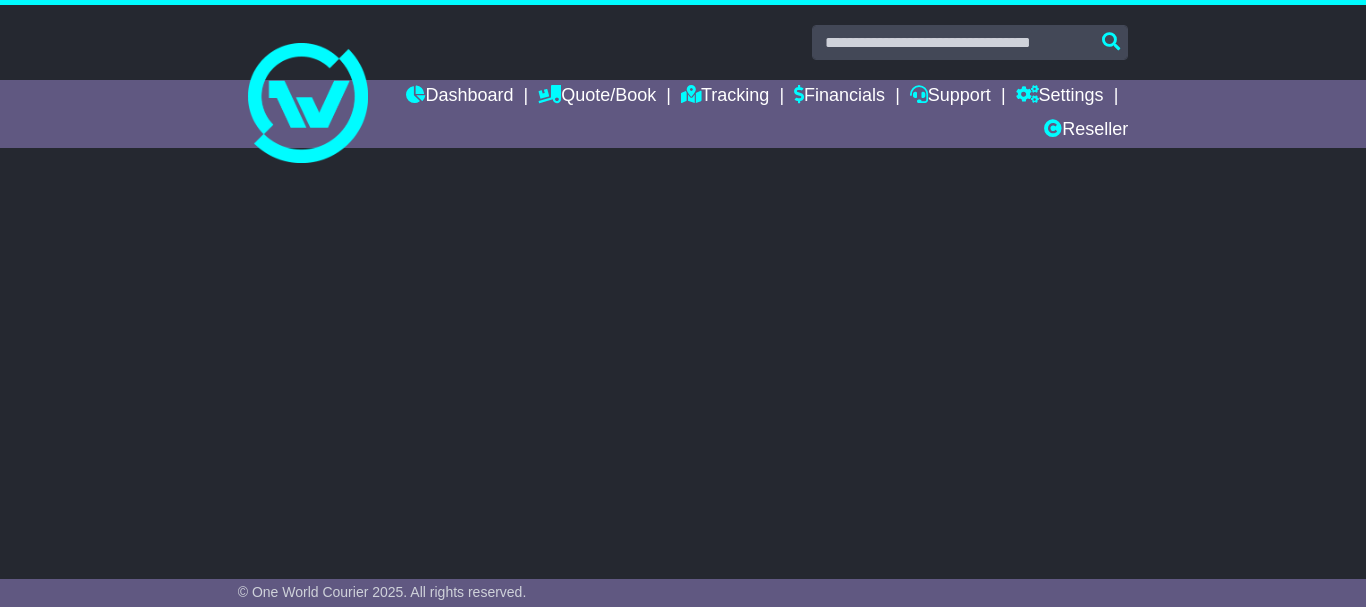 scroll, scrollTop: 0, scrollLeft: 0, axis: both 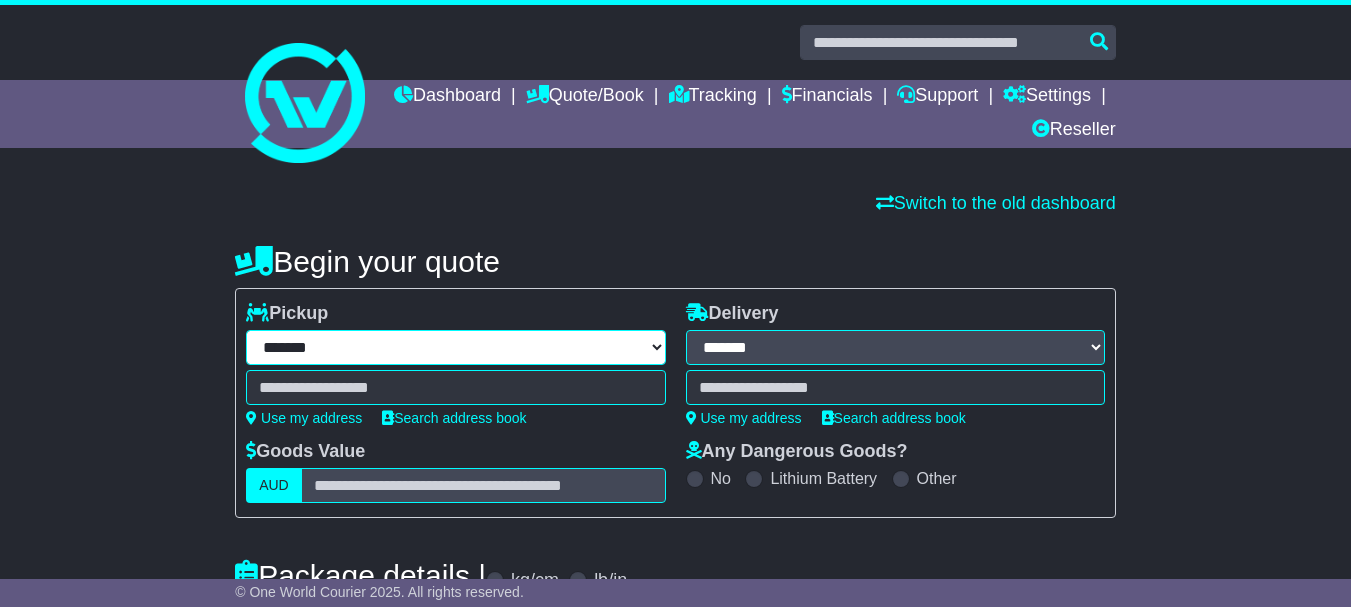 click on "**********" at bounding box center [455, 347] 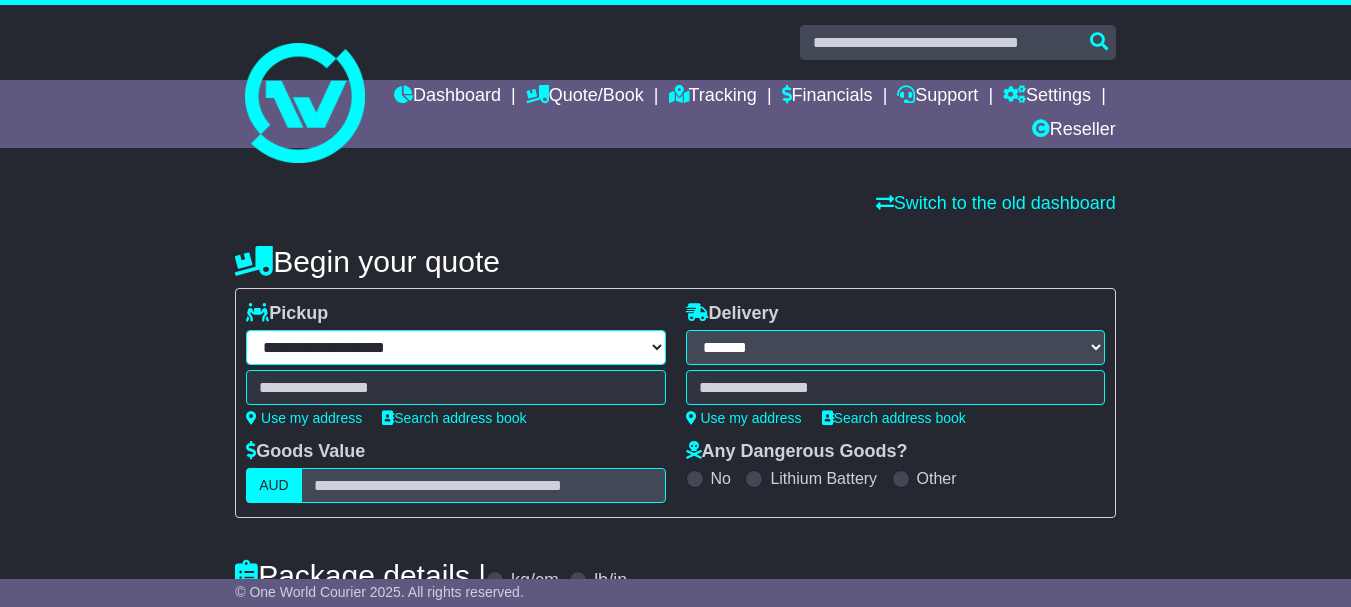 click on "**********" at bounding box center [455, 347] 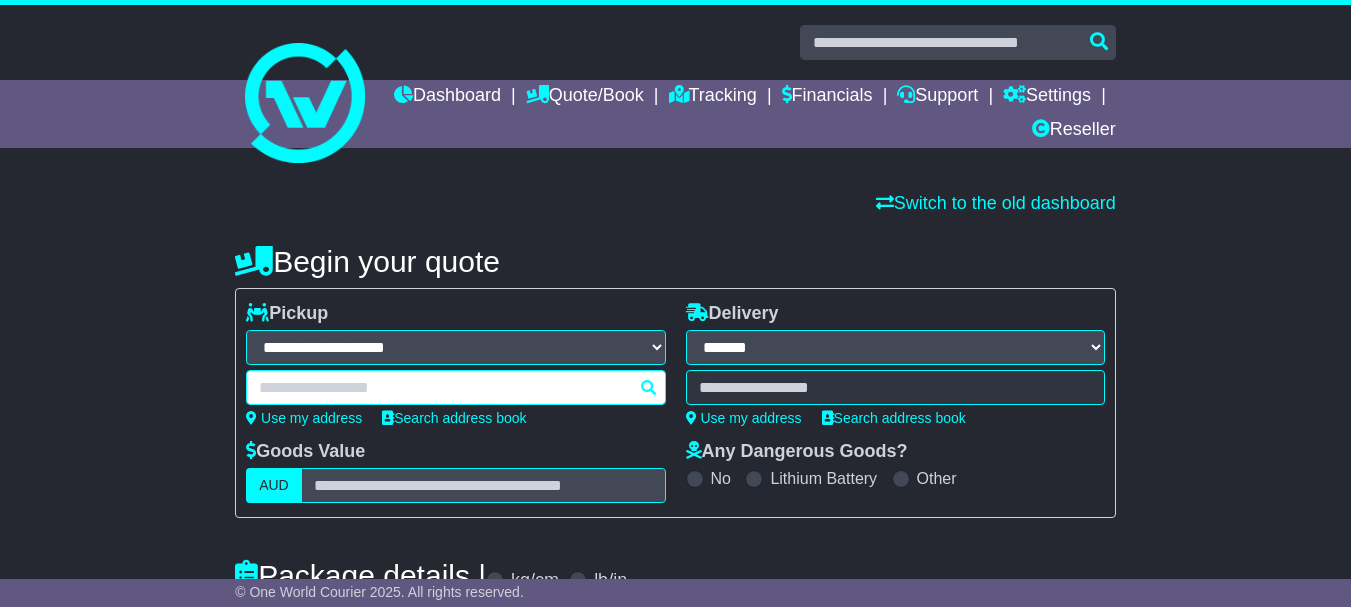 click at bounding box center (455, 387) 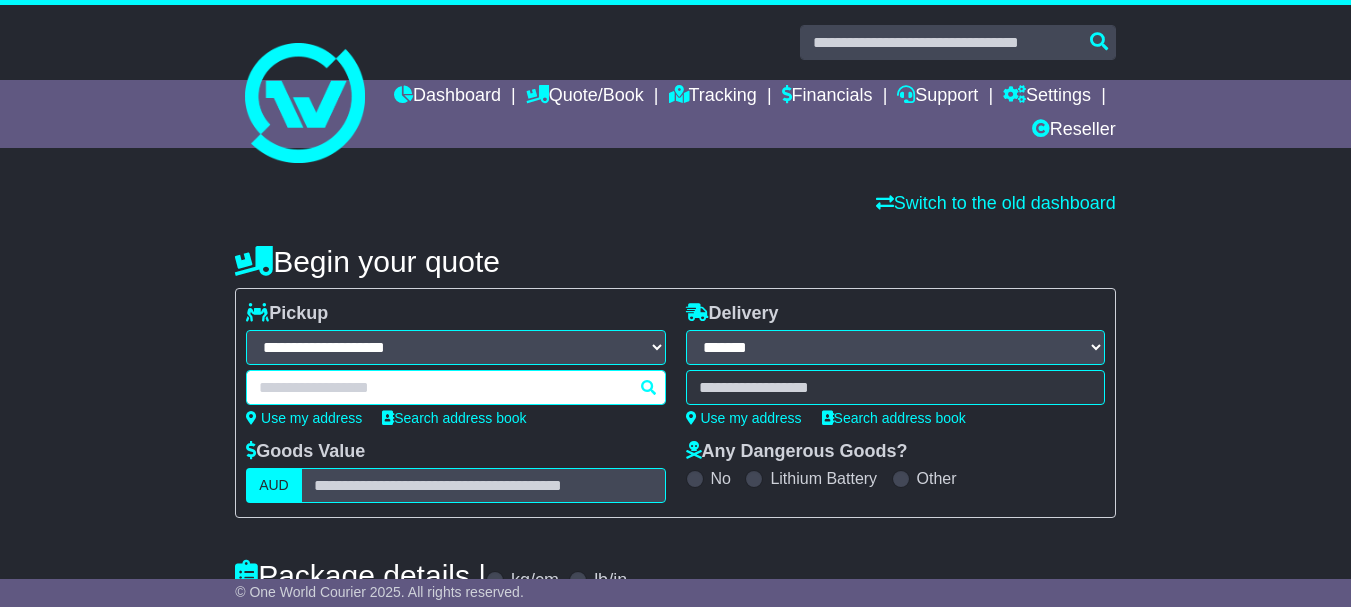 paste on "*****" 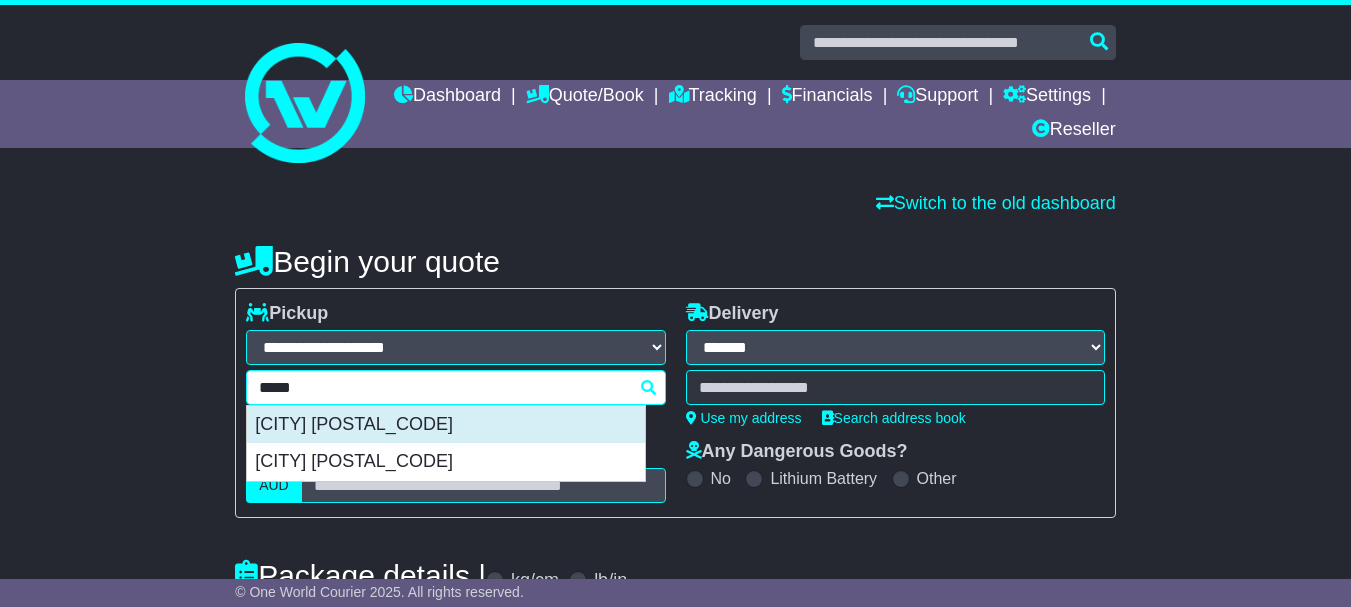 click on "[CITY] [POSTAL_CODE]" at bounding box center [446, 425] 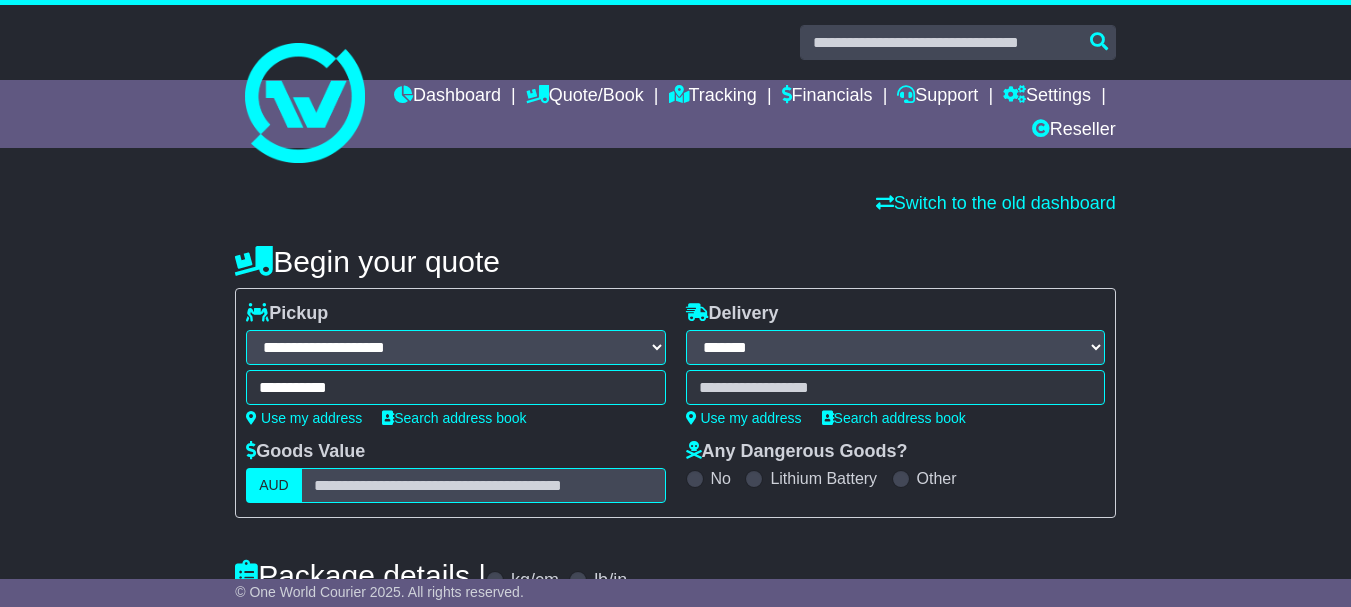 type on "**********" 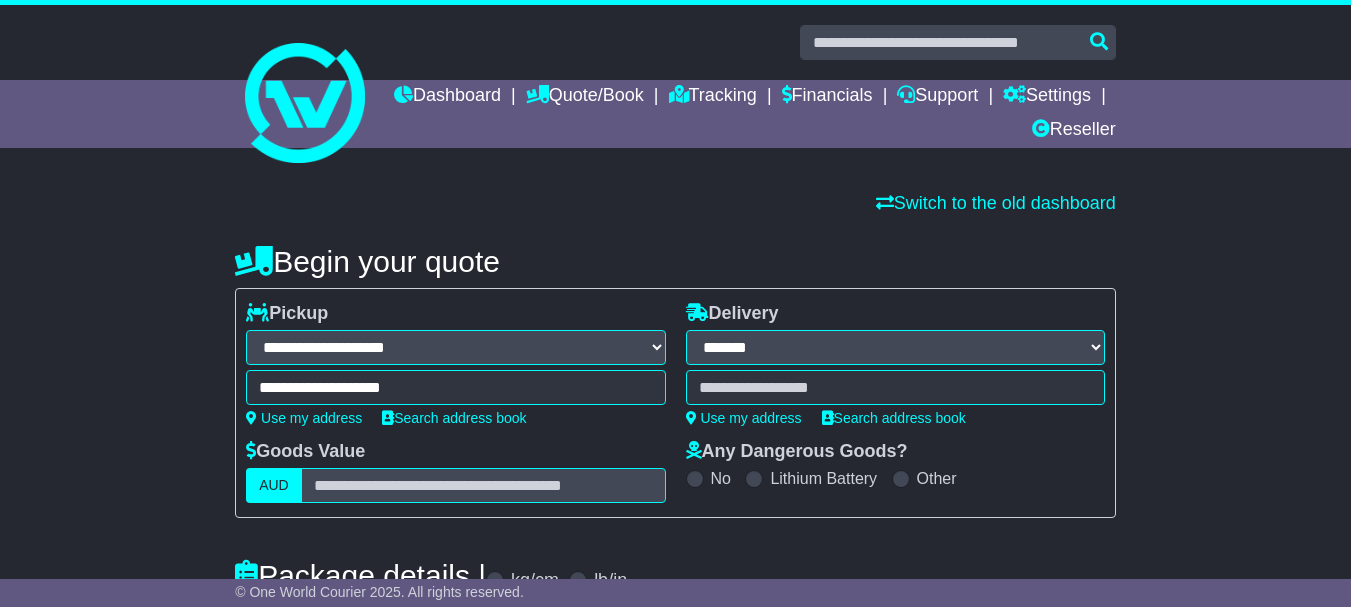 click on "**********" at bounding box center [455, 387] 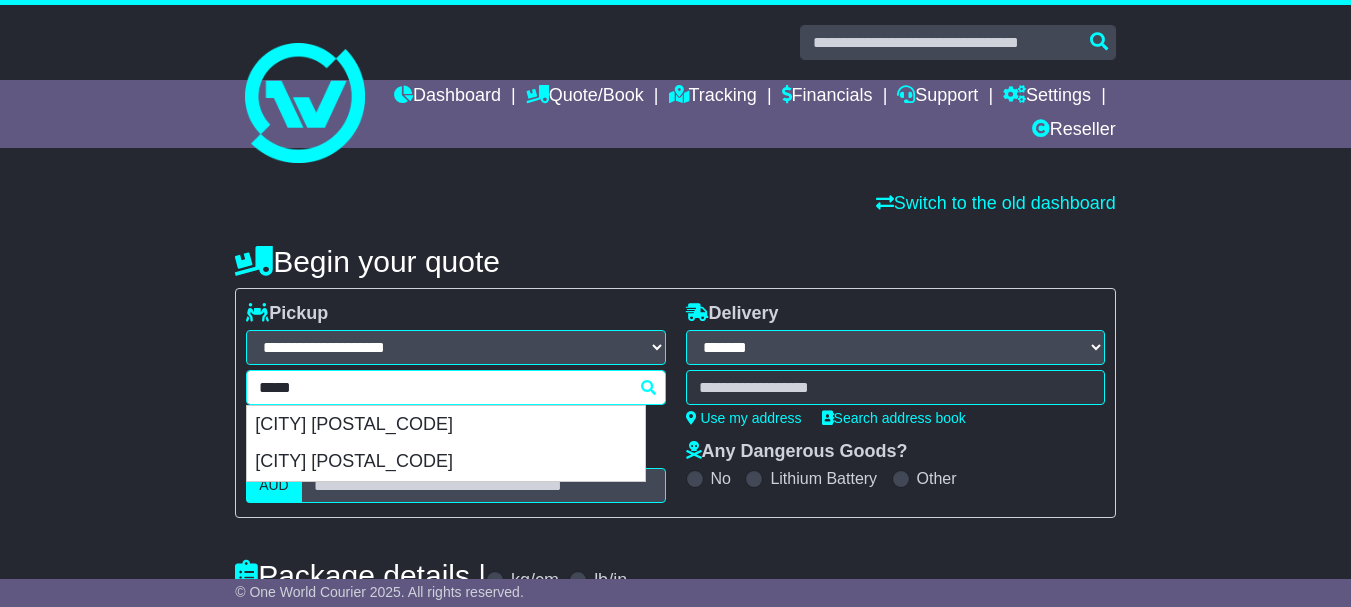 drag, startPoint x: 453, startPoint y: 390, endPoint x: 246, endPoint y: 392, distance: 207.00966 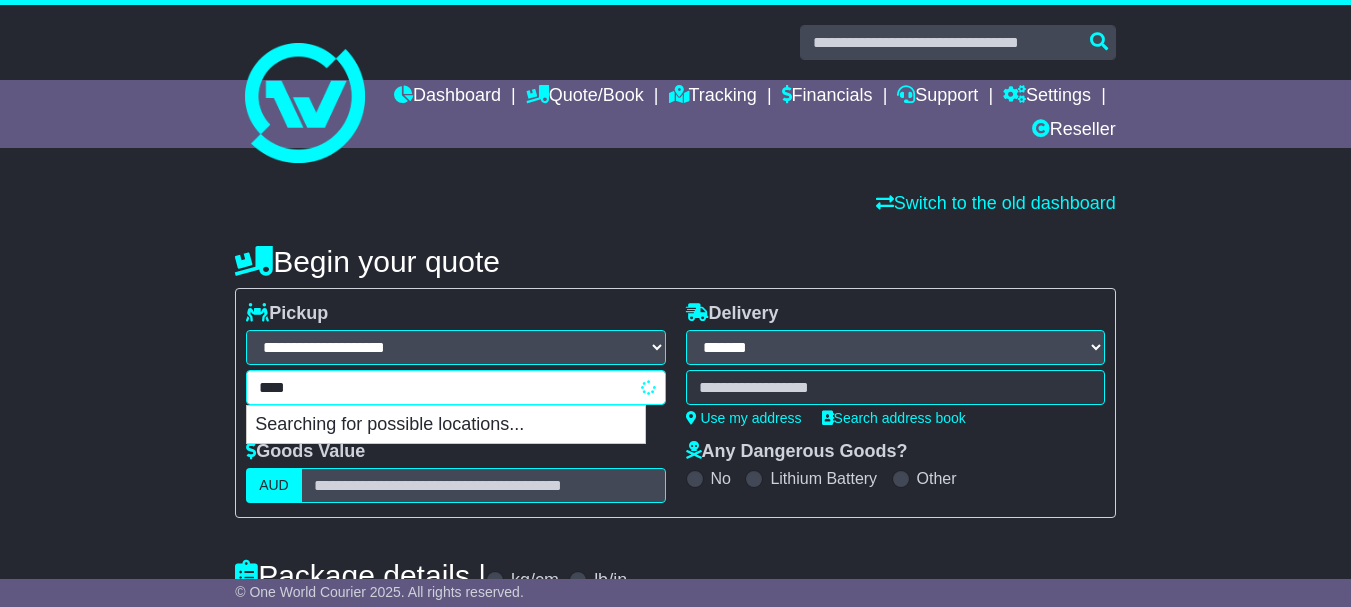 type on "*****" 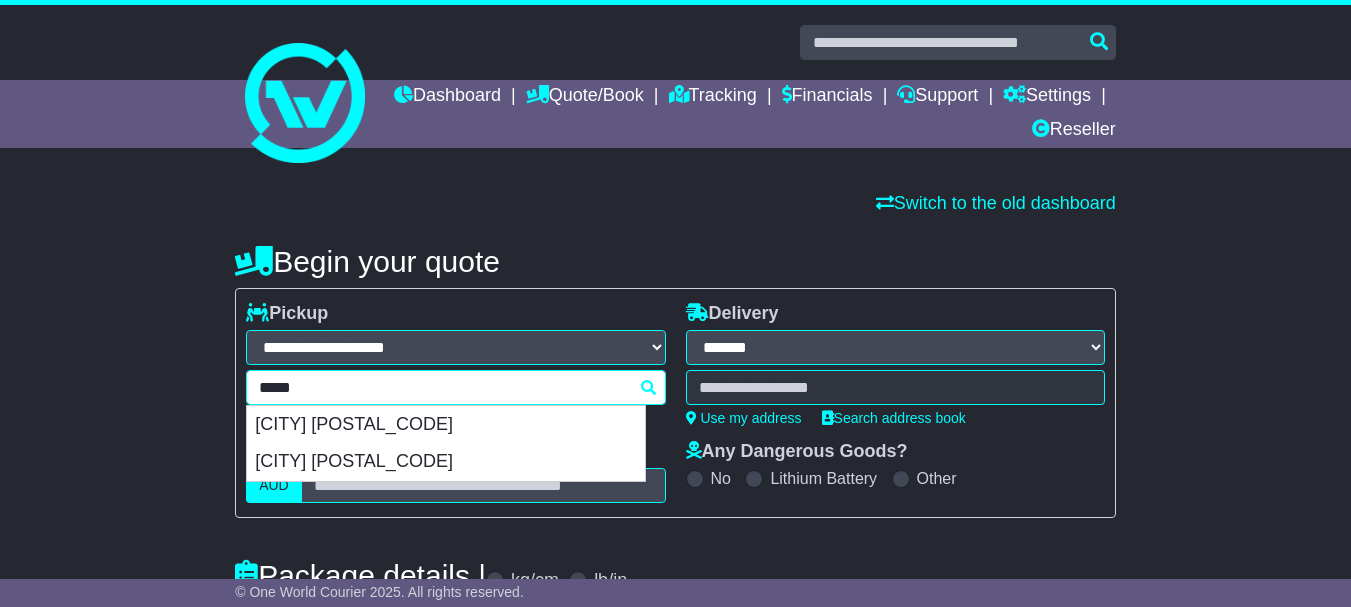 click on "**********" at bounding box center (455, 387) 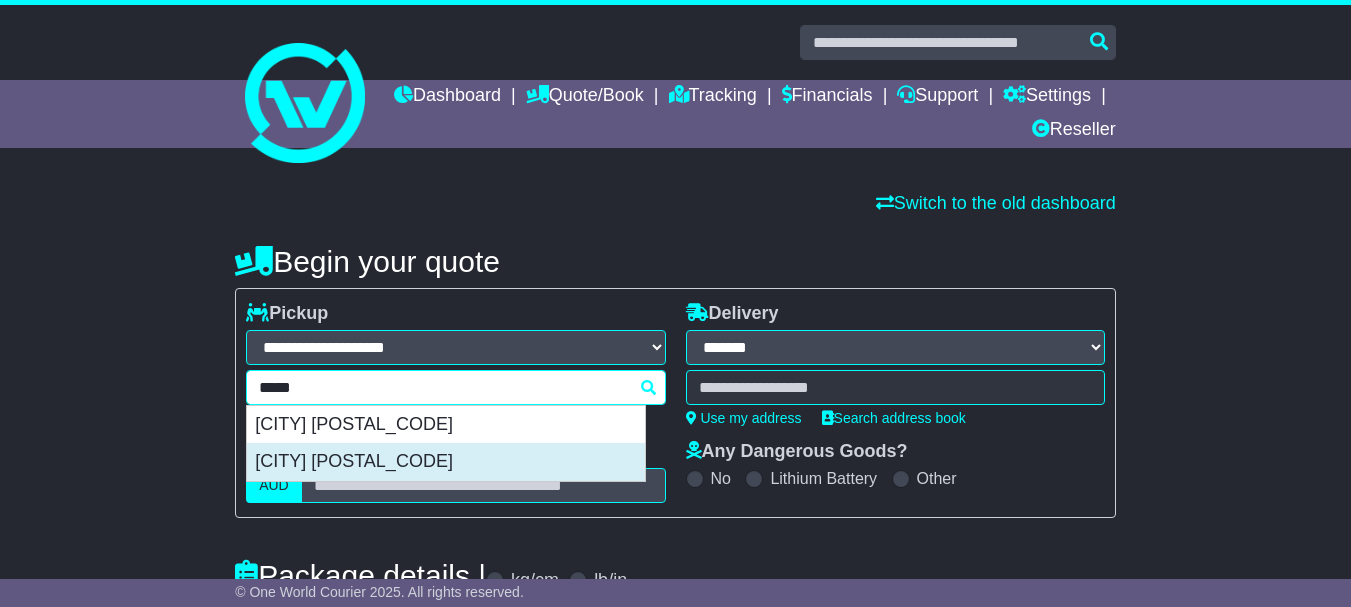 click on "[CITY] [POSTAL_CODE]" at bounding box center (446, 462) 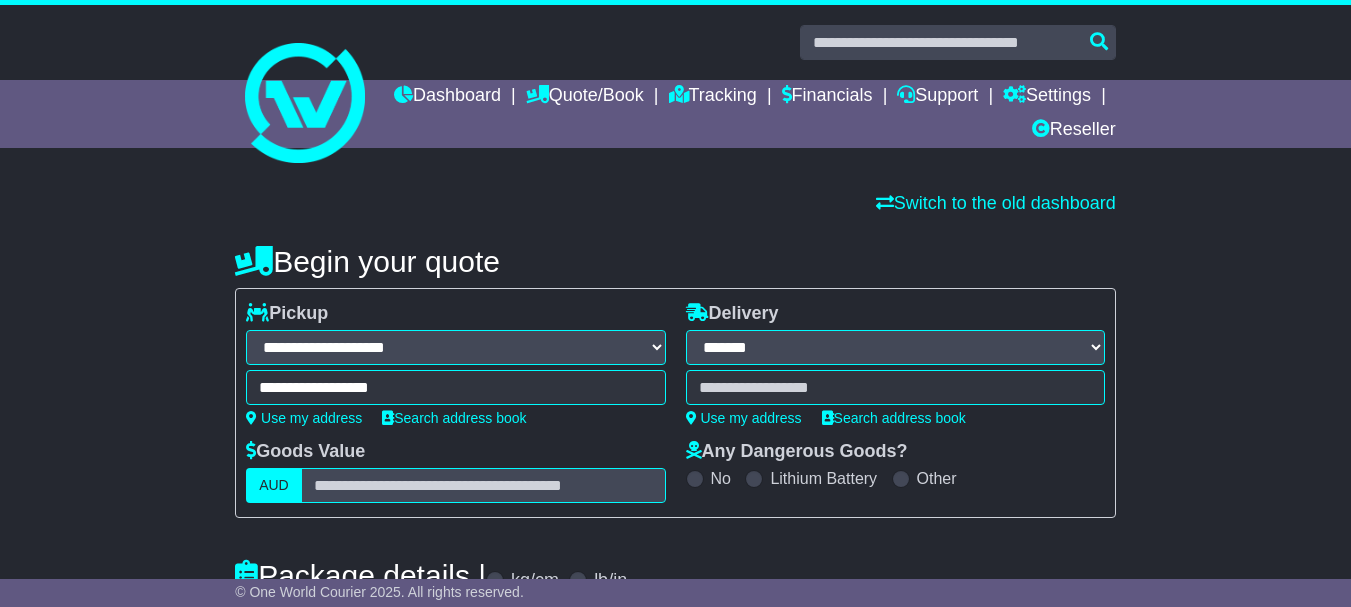 type on "**********" 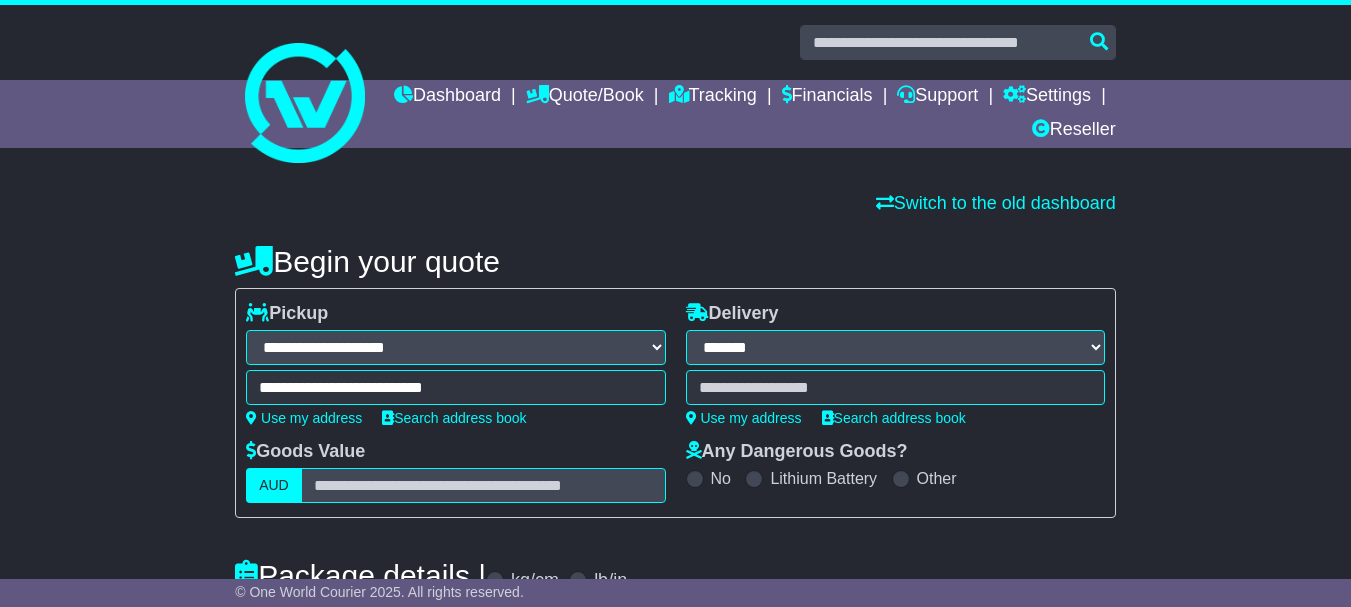 click at bounding box center (895, 387) 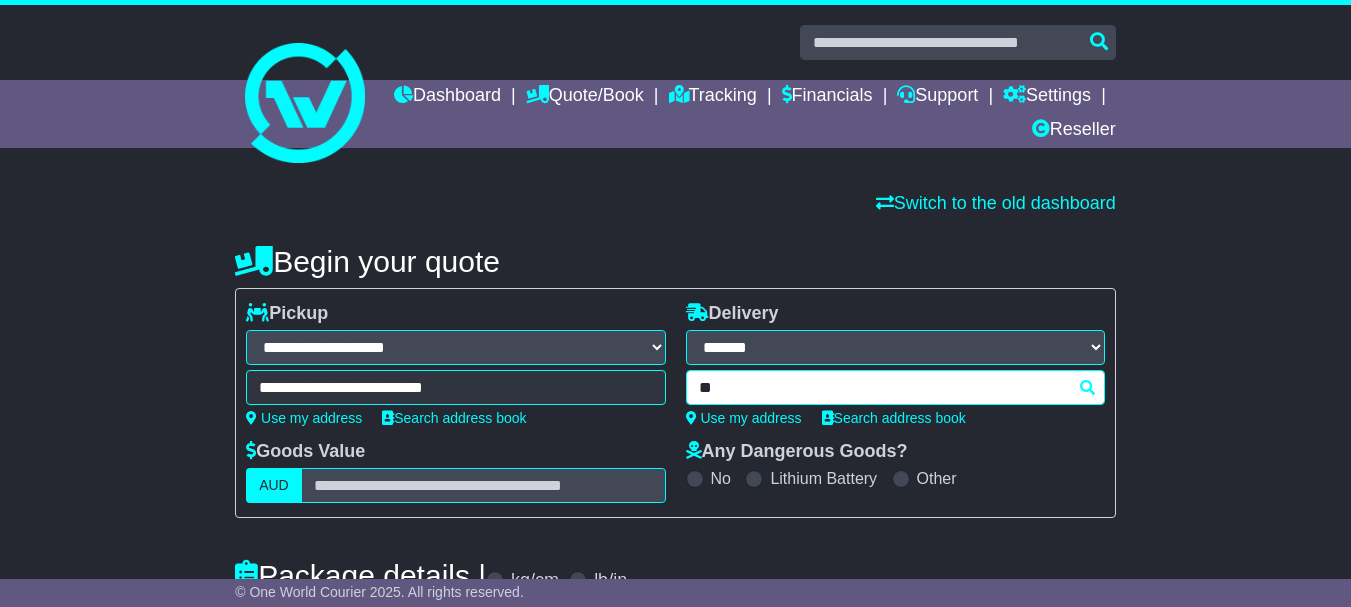 type on "*" 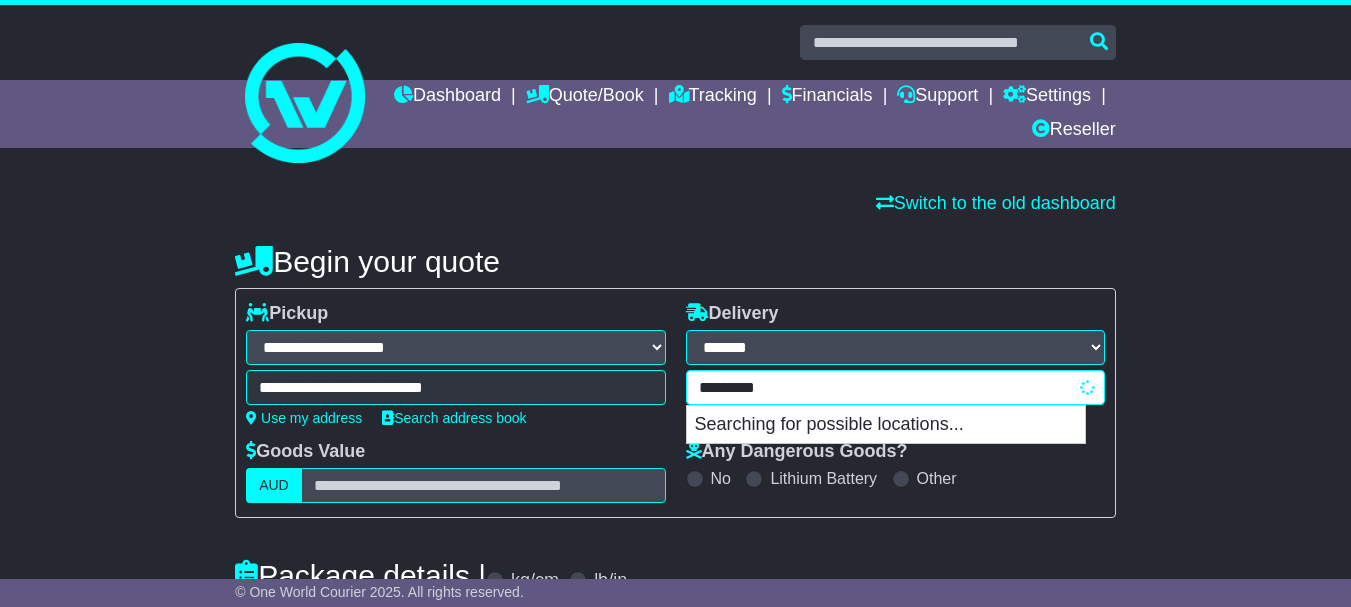 type on "**********" 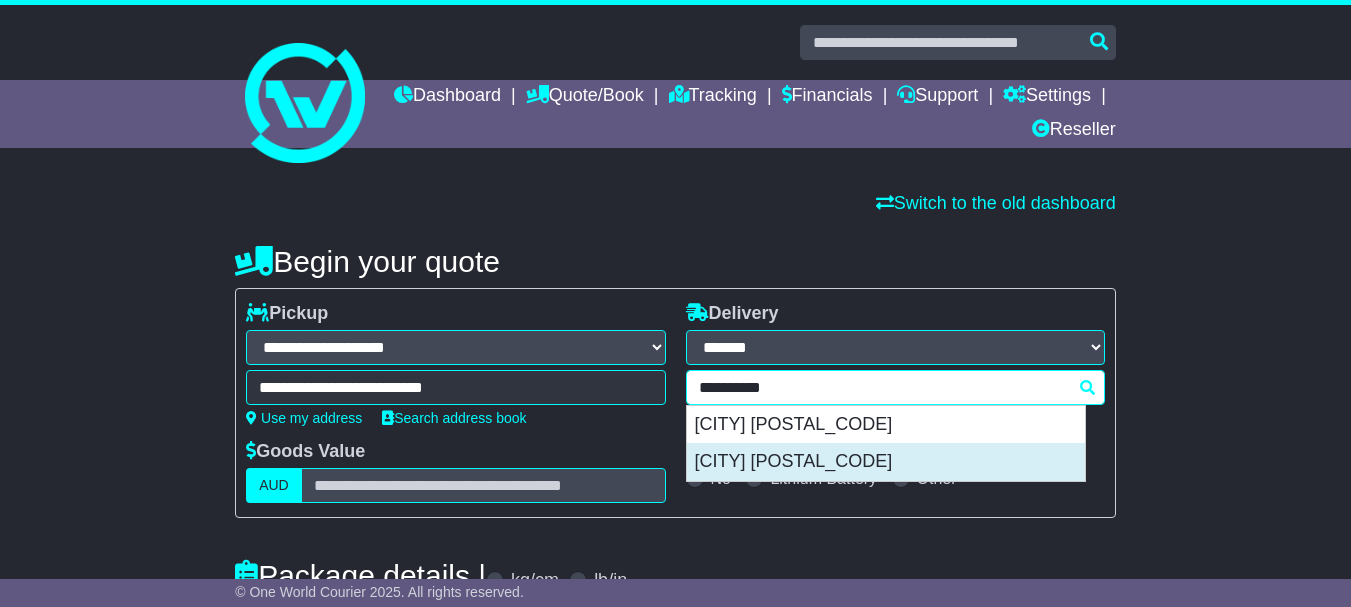 click on "[CITY] [POSTAL_CODE]" at bounding box center [886, 462] 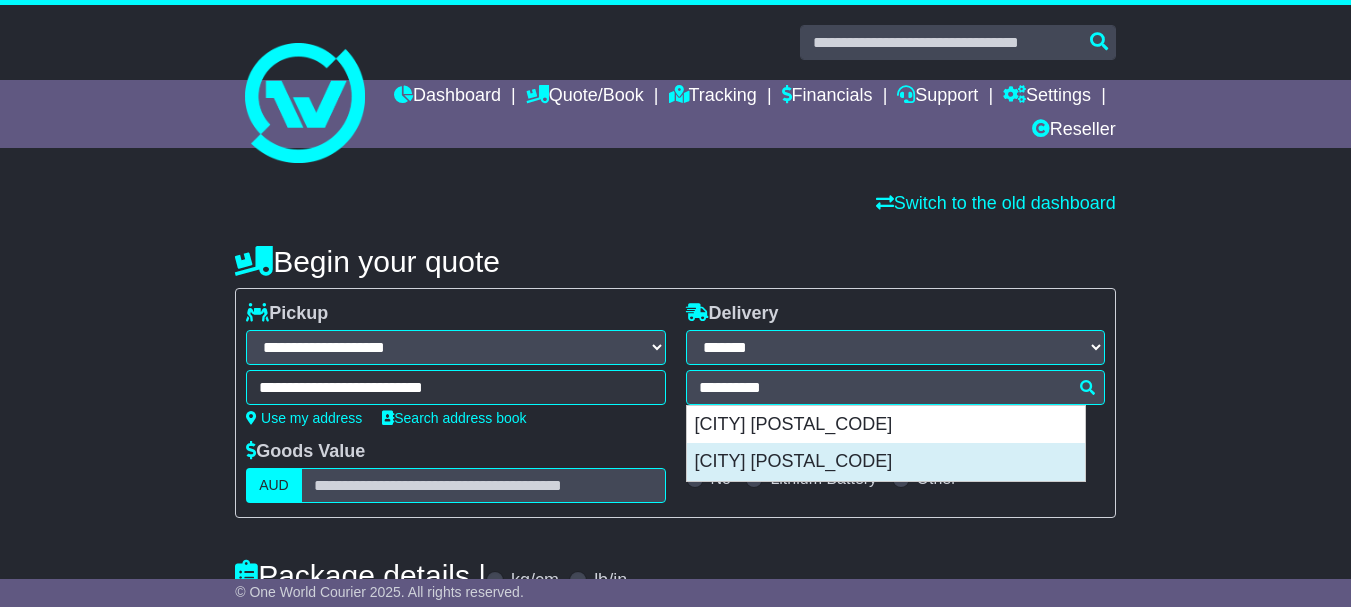 type on "**********" 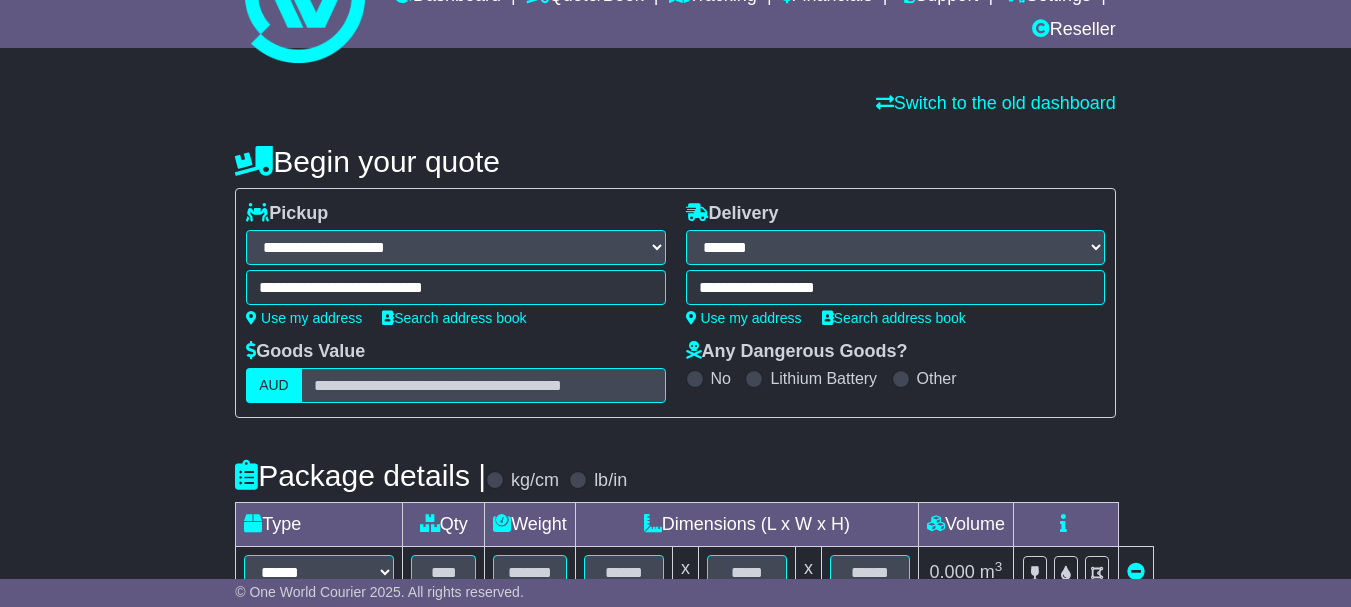scroll, scrollTop: 200, scrollLeft: 0, axis: vertical 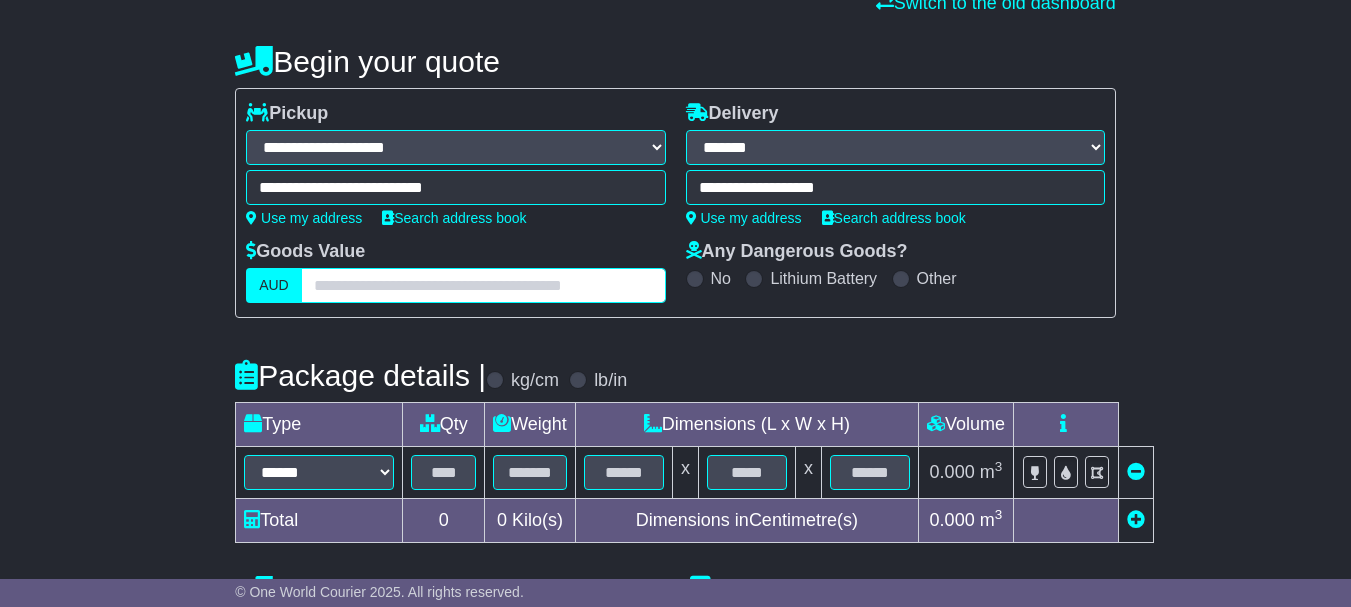 click at bounding box center [483, 285] 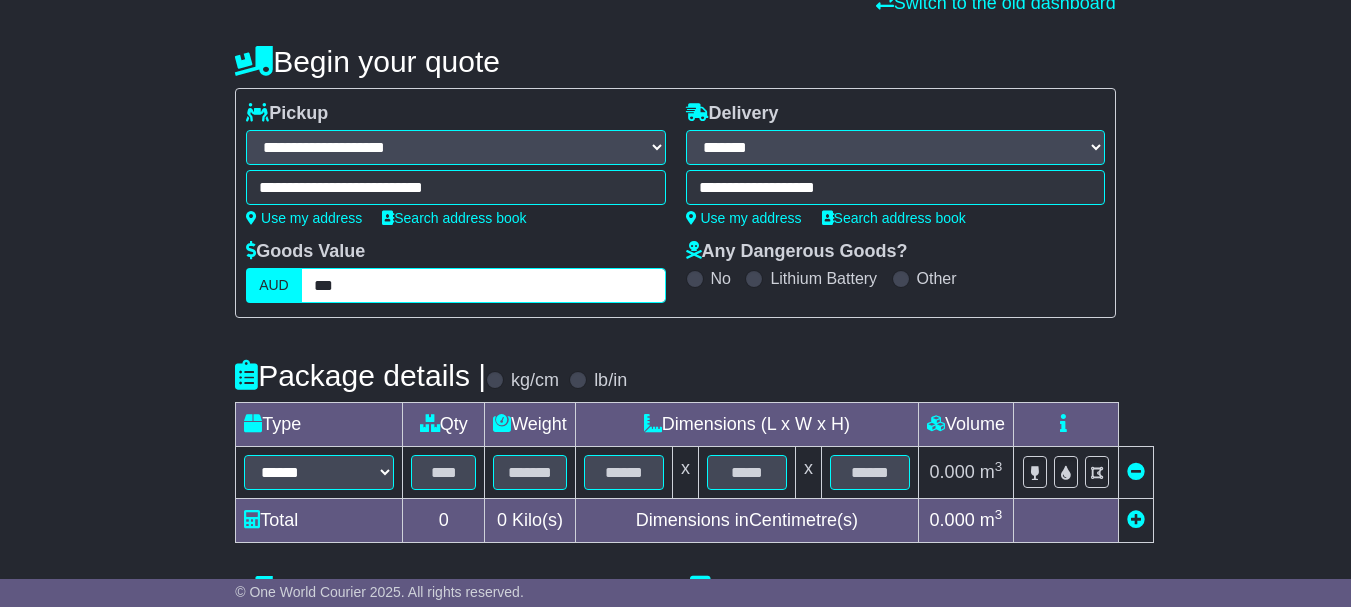 type on "***" 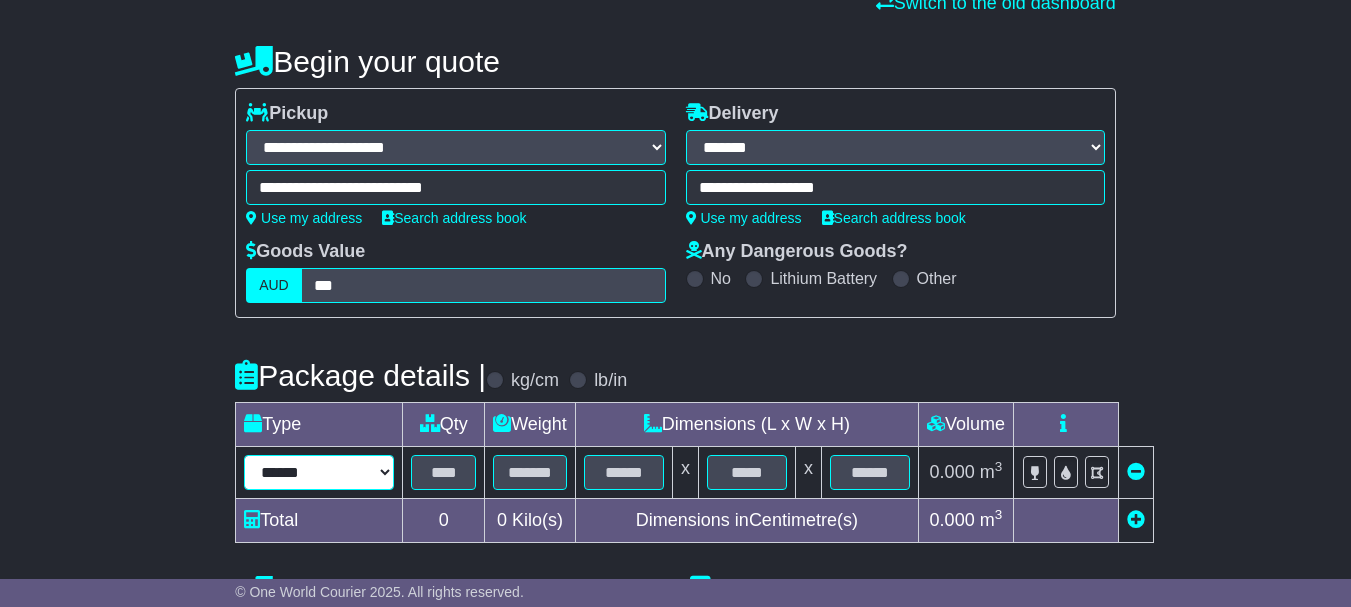 click on "****** ****** *** ******** ***** **** **** ****** *** *******" at bounding box center (319, 472) 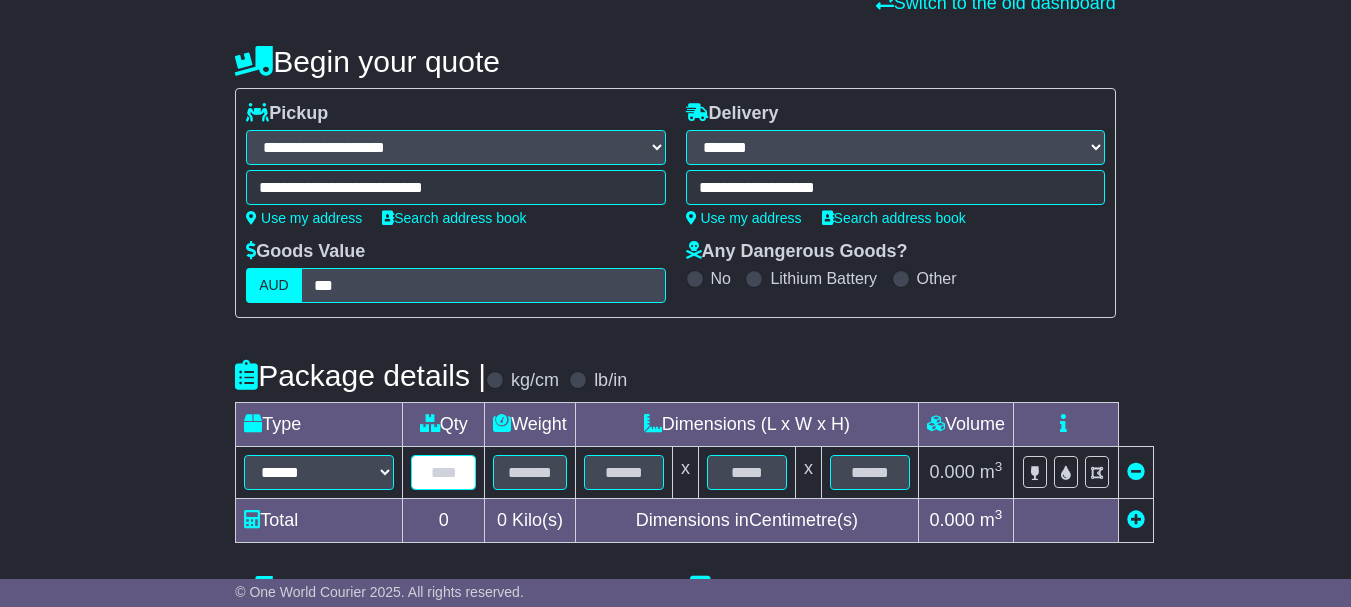 click at bounding box center (443, 472) 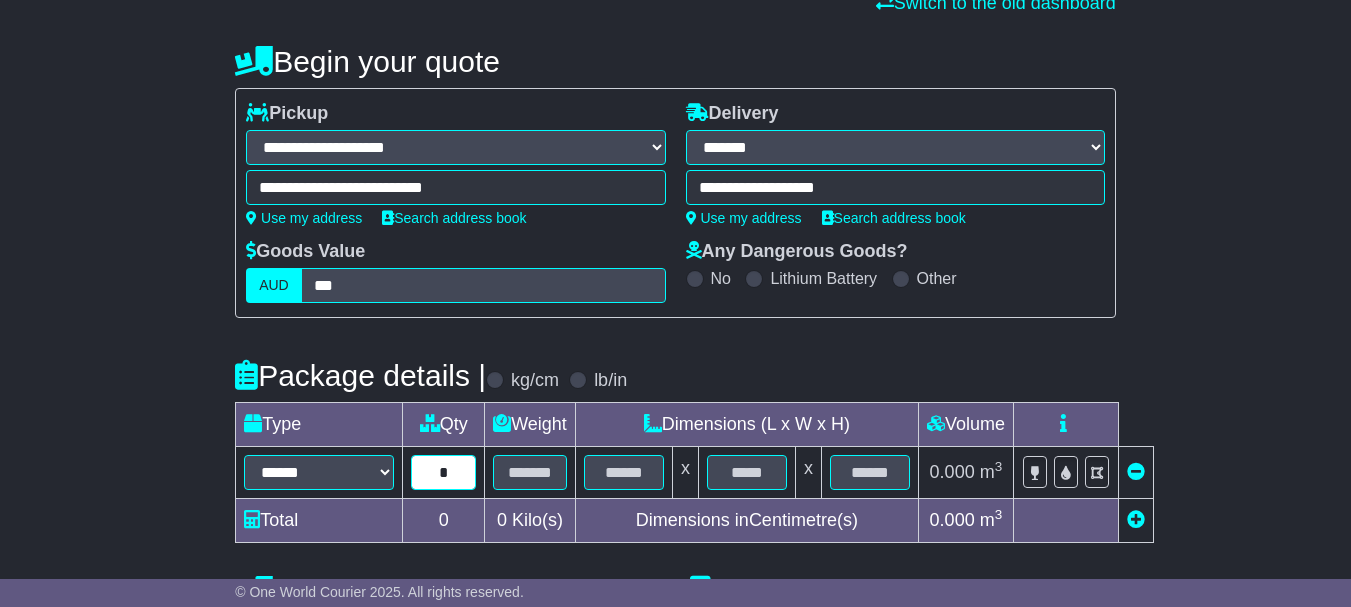 type on "*" 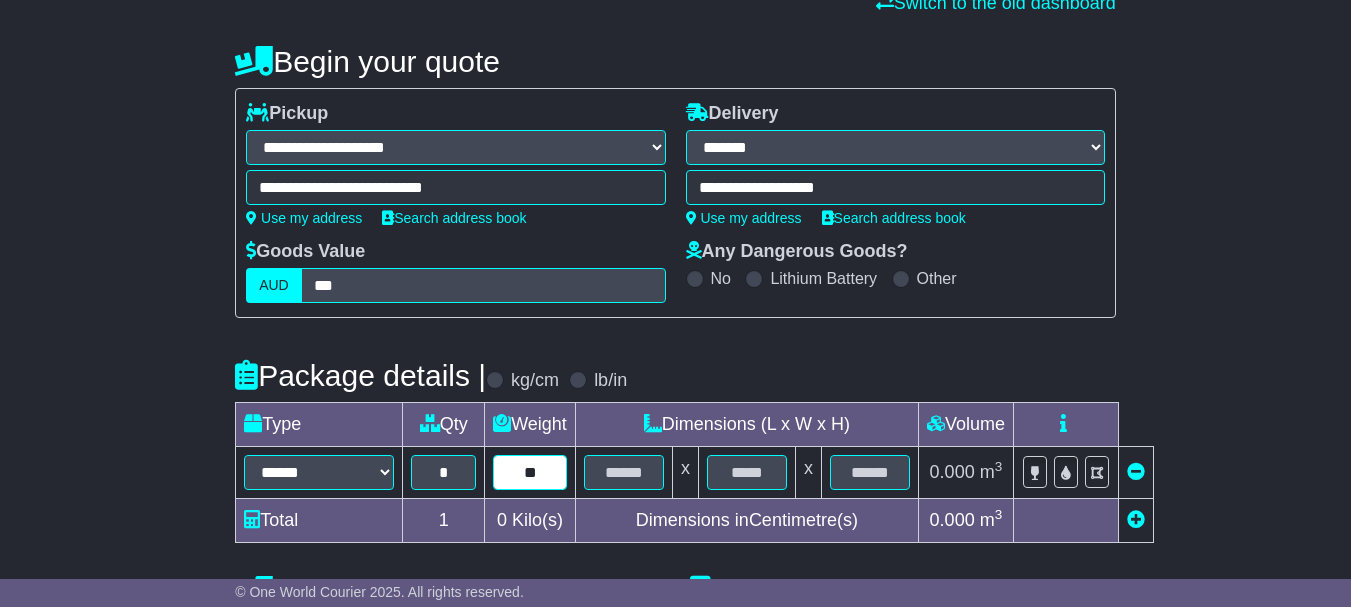 type on "**" 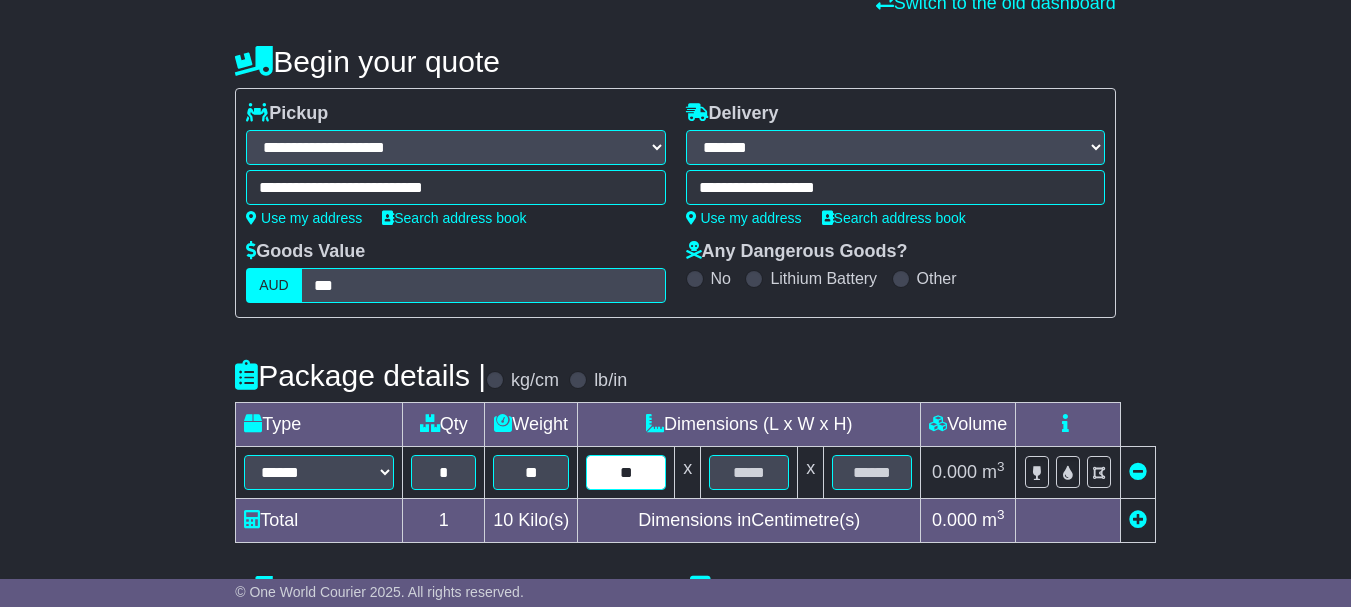 type on "**" 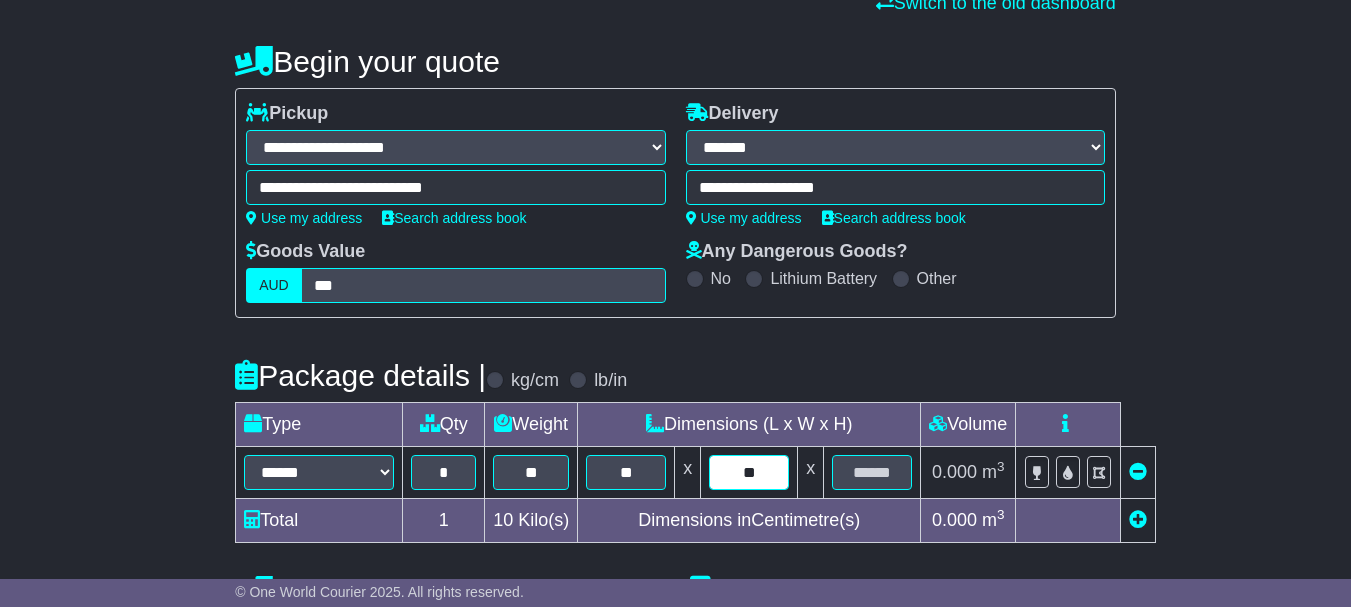 type on "**" 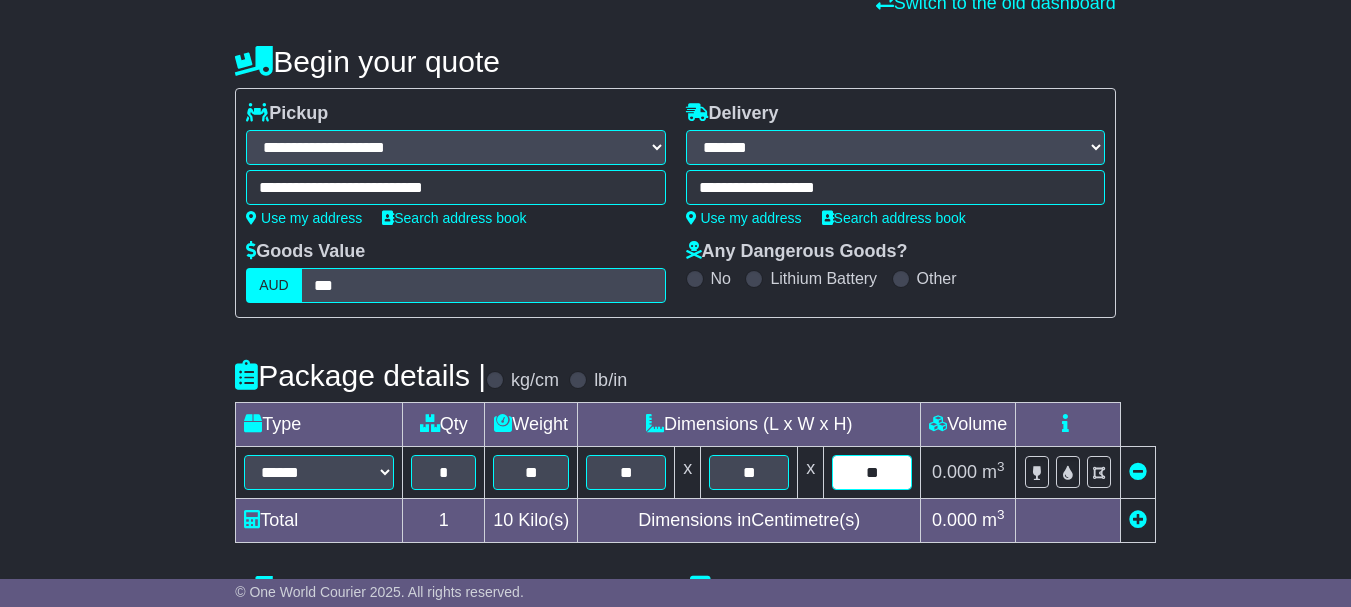 type on "**" 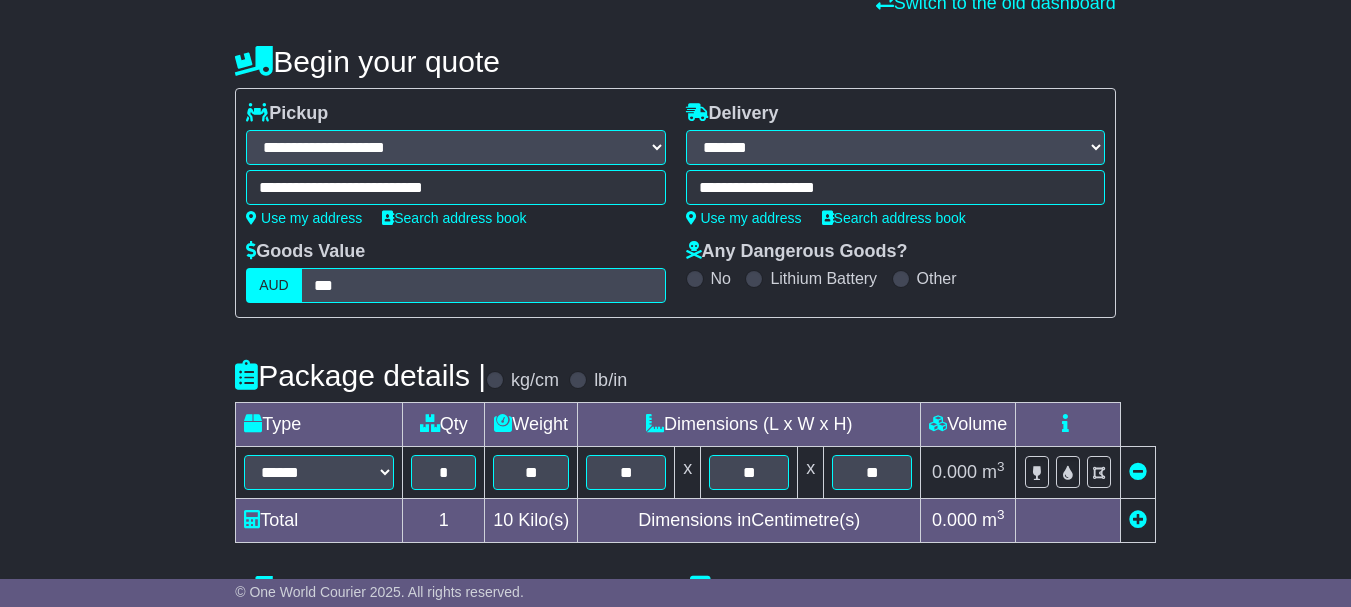 scroll, scrollTop: 742, scrollLeft: 0, axis: vertical 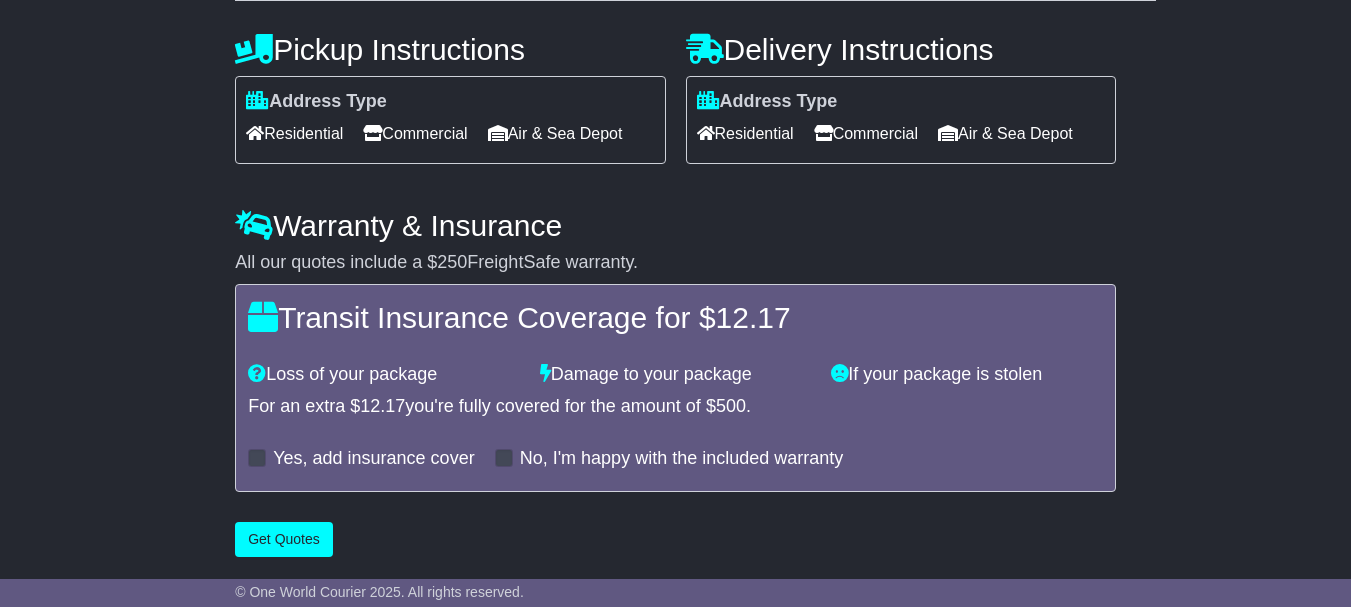click on "Commercial" at bounding box center (415, 133) 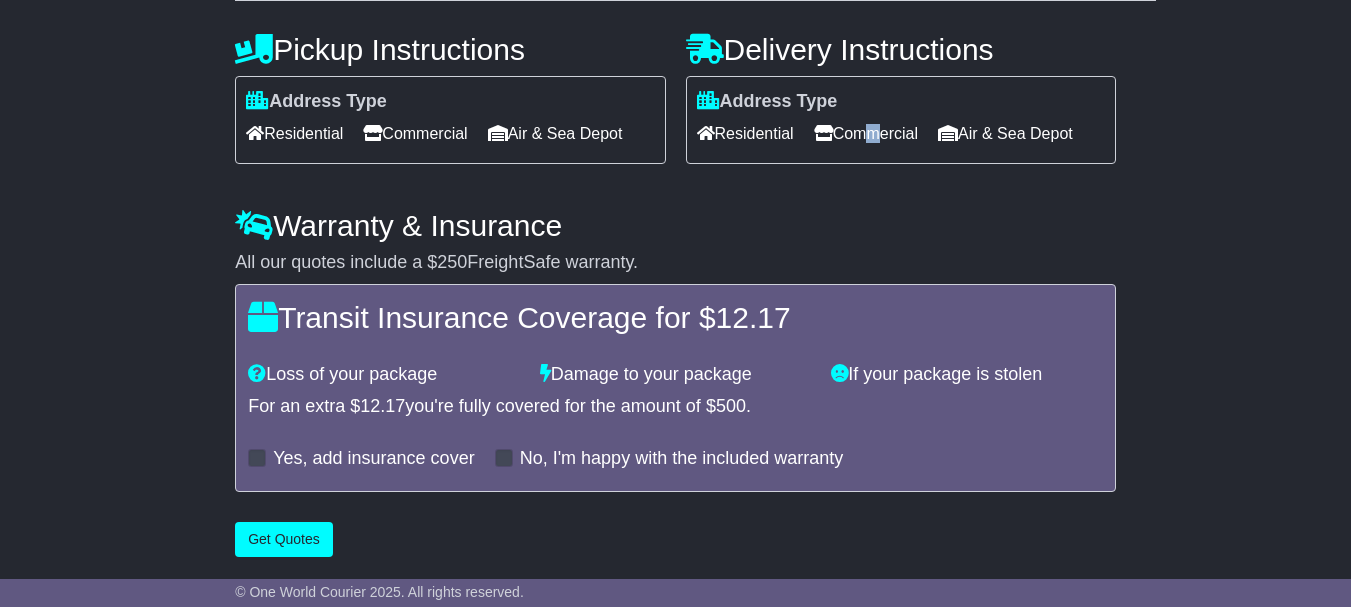 click on "Commercial" at bounding box center [866, 133] 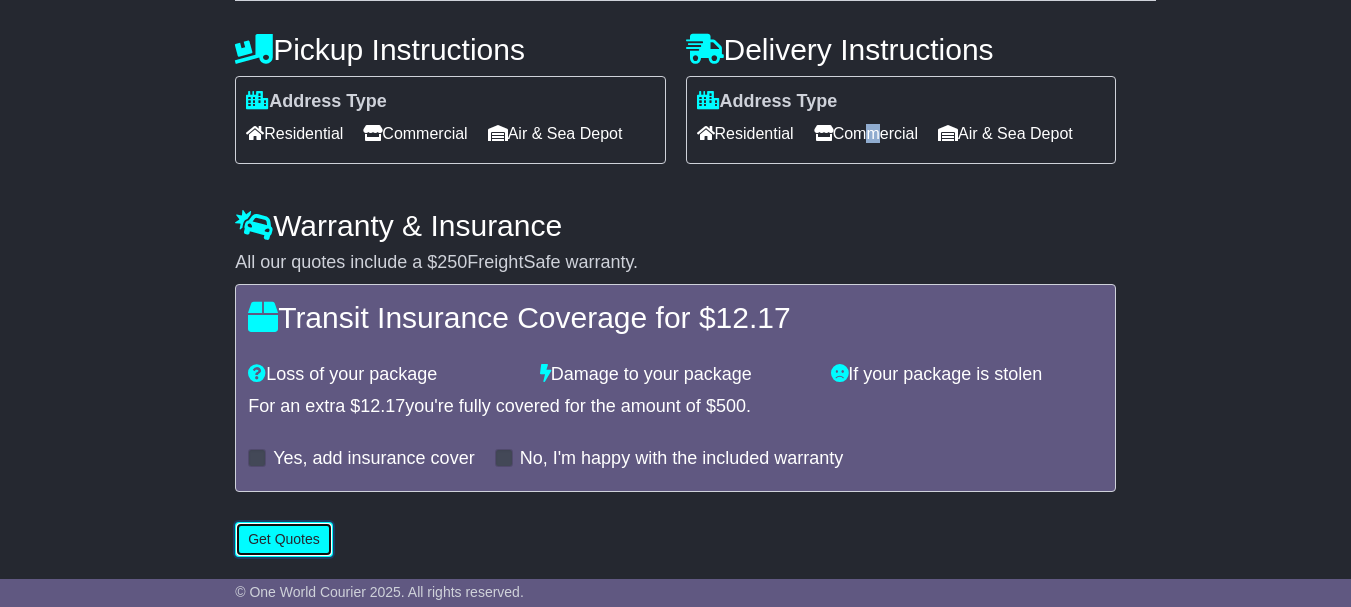 click on "Get Quotes" at bounding box center [284, 539] 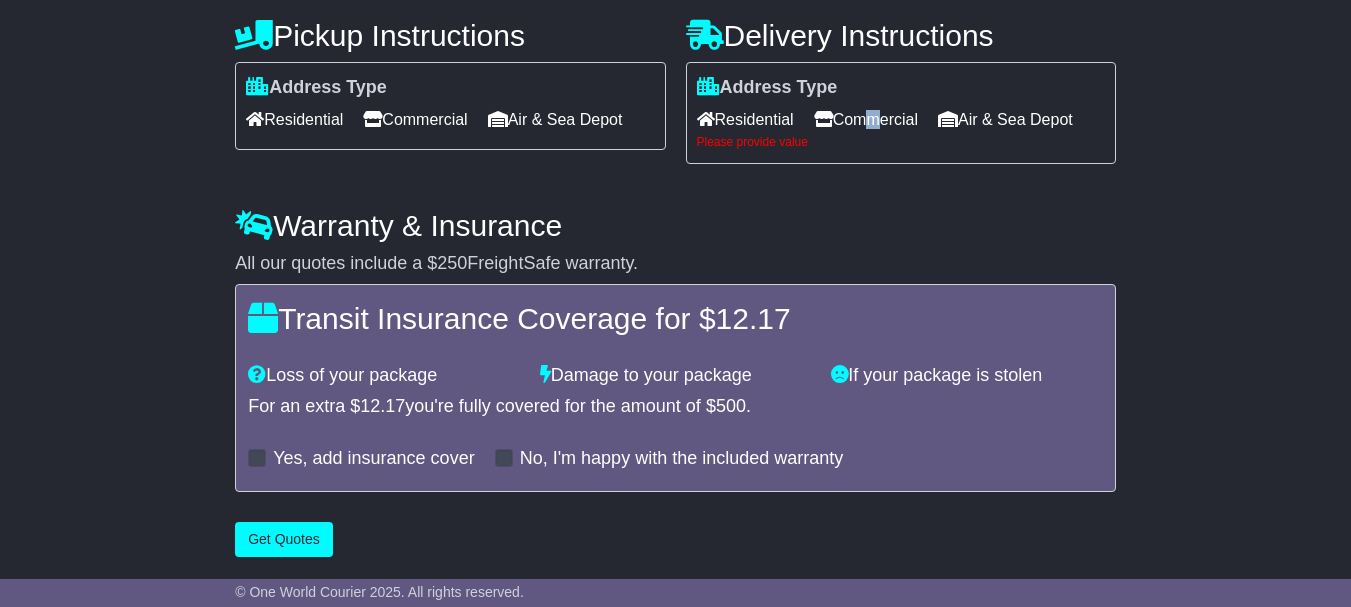 click on "Commercial" at bounding box center [866, 119] 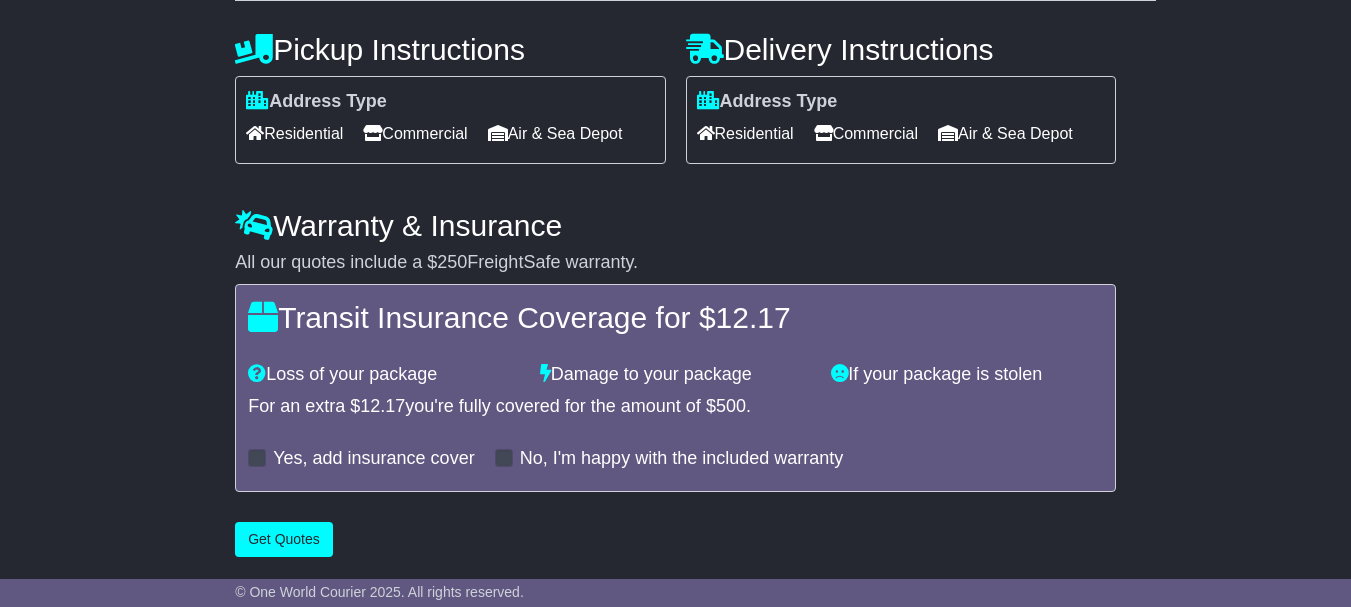 scroll, scrollTop: 775, scrollLeft: 0, axis: vertical 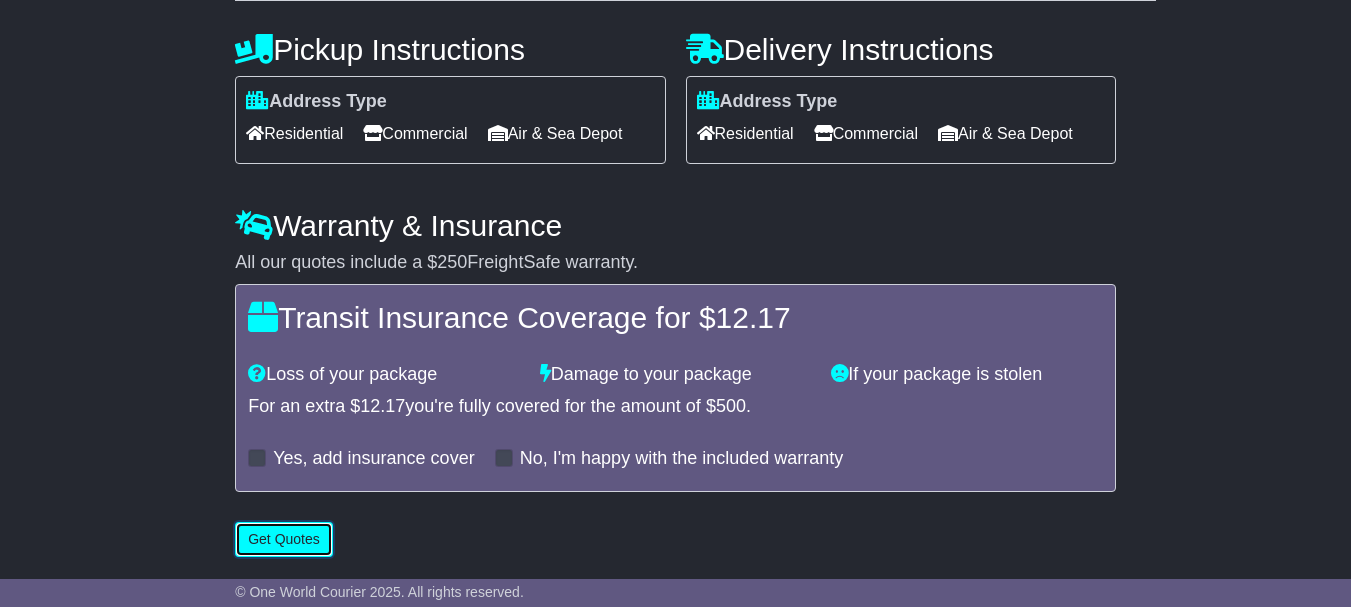 click on "Get Quotes" at bounding box center (284, 539) 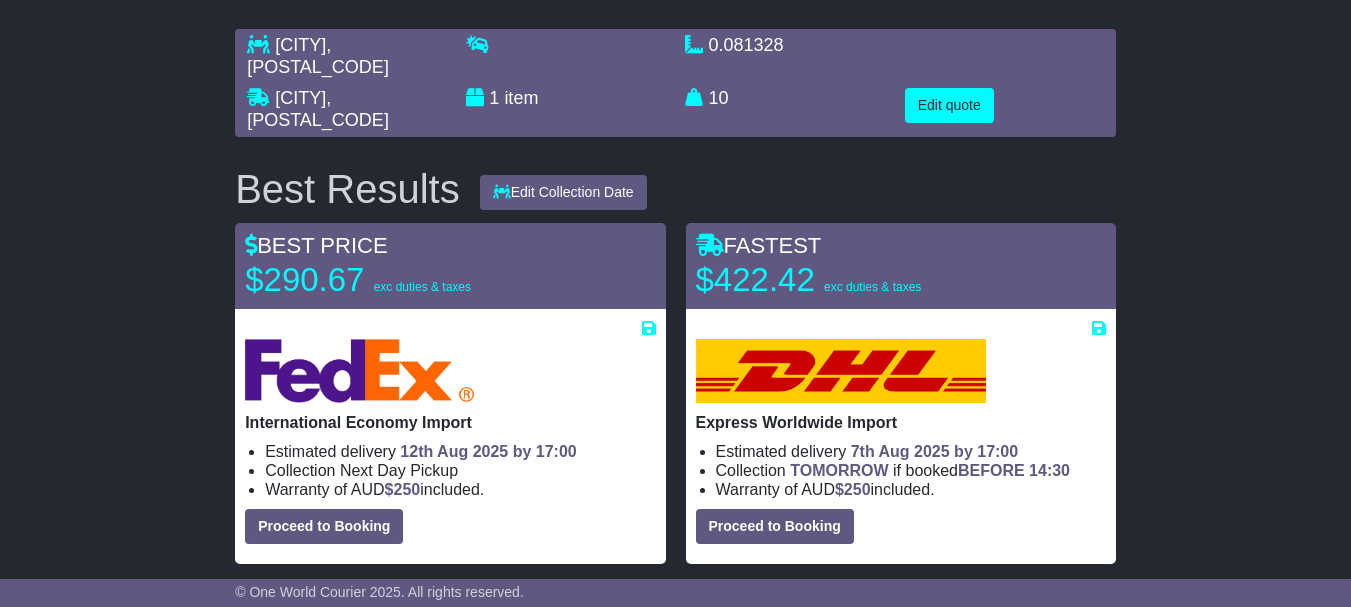 scroll, scrollTop: 0, scrollLeft: 0, axis: both 